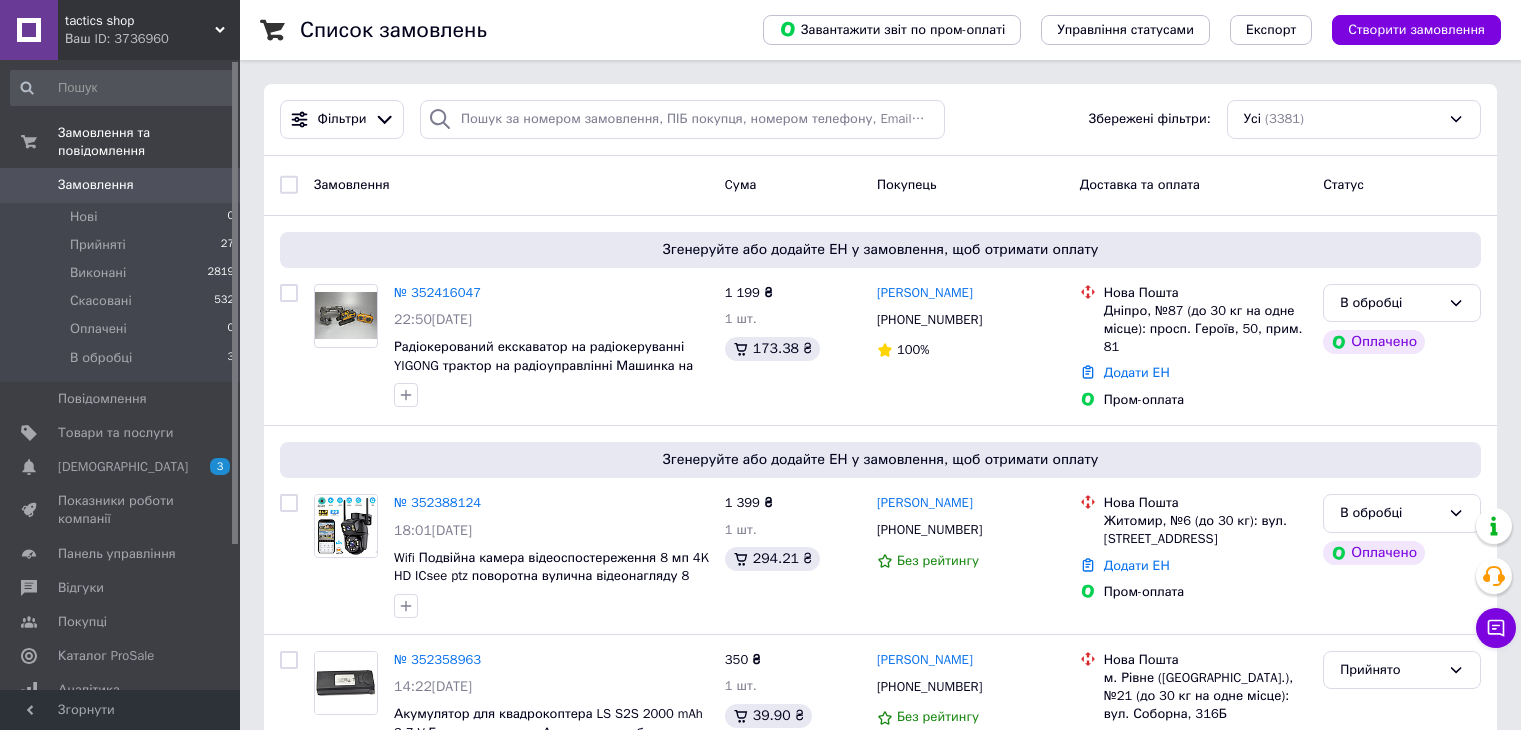 scroll, scrollTop: 0, scrollLeft: 0, axis: both 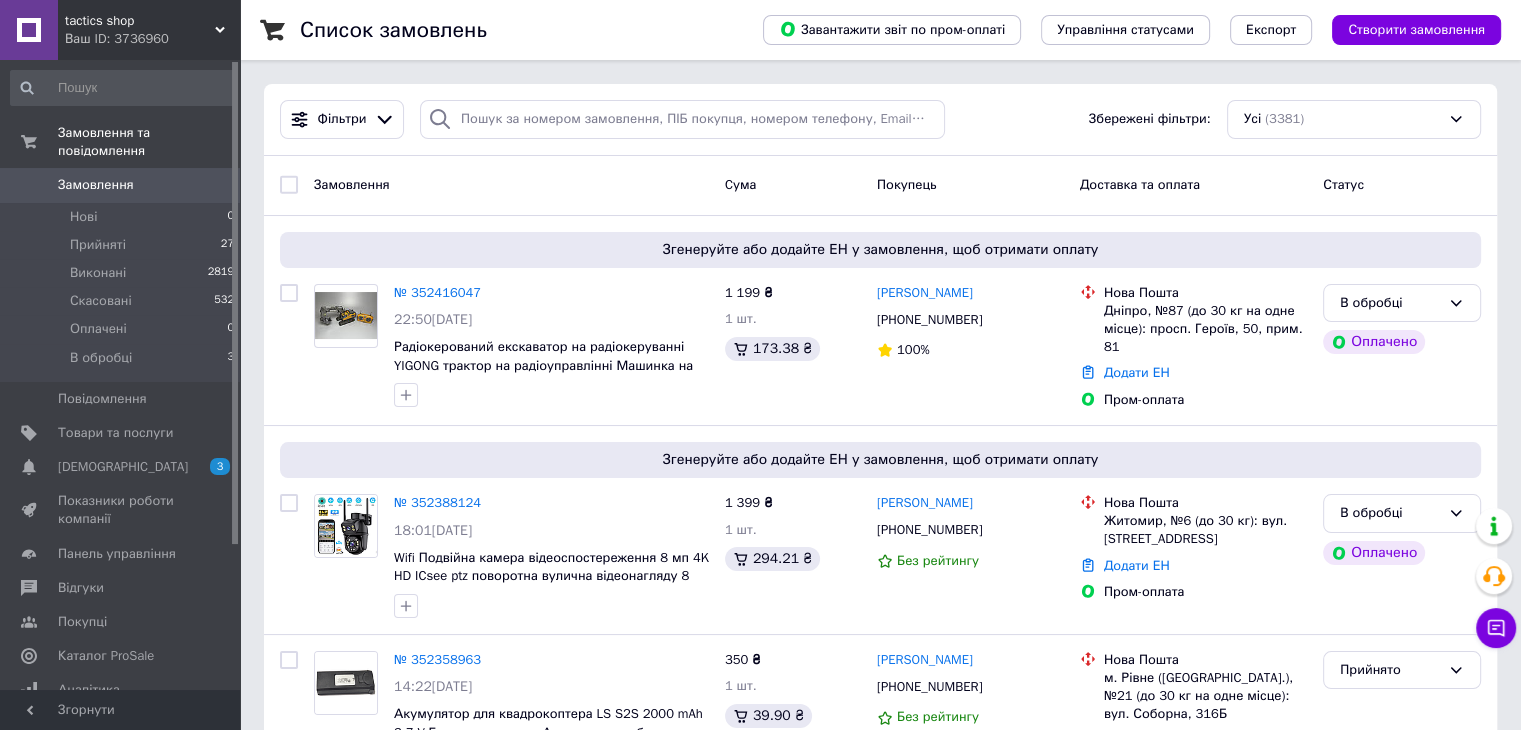 click on "Замовлення" at bounding box center (121, 185) 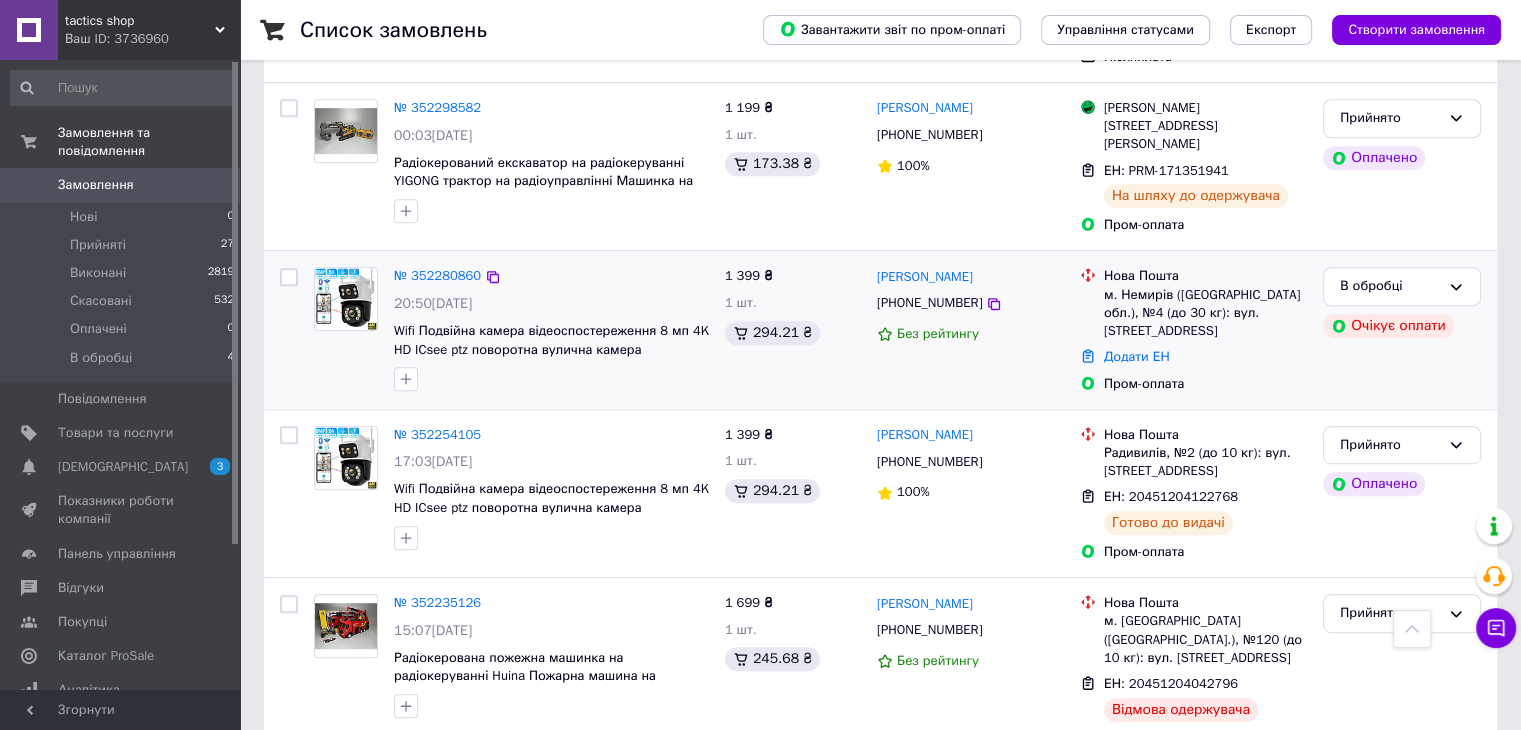 scroll, scrollTop: 900, scrollLeft: 0, axis: vertical 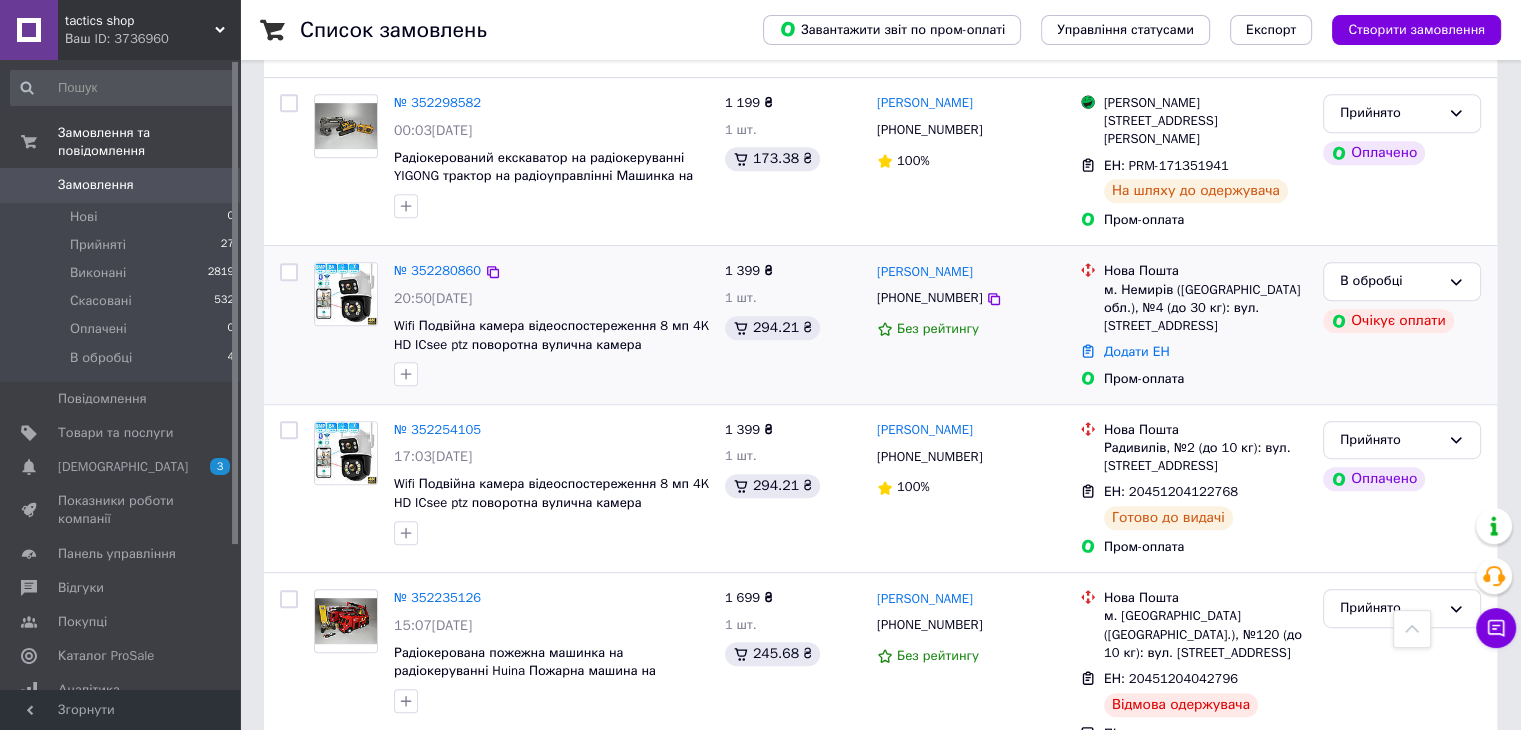click on "№ 352280860" at bounding box center [437, 271] 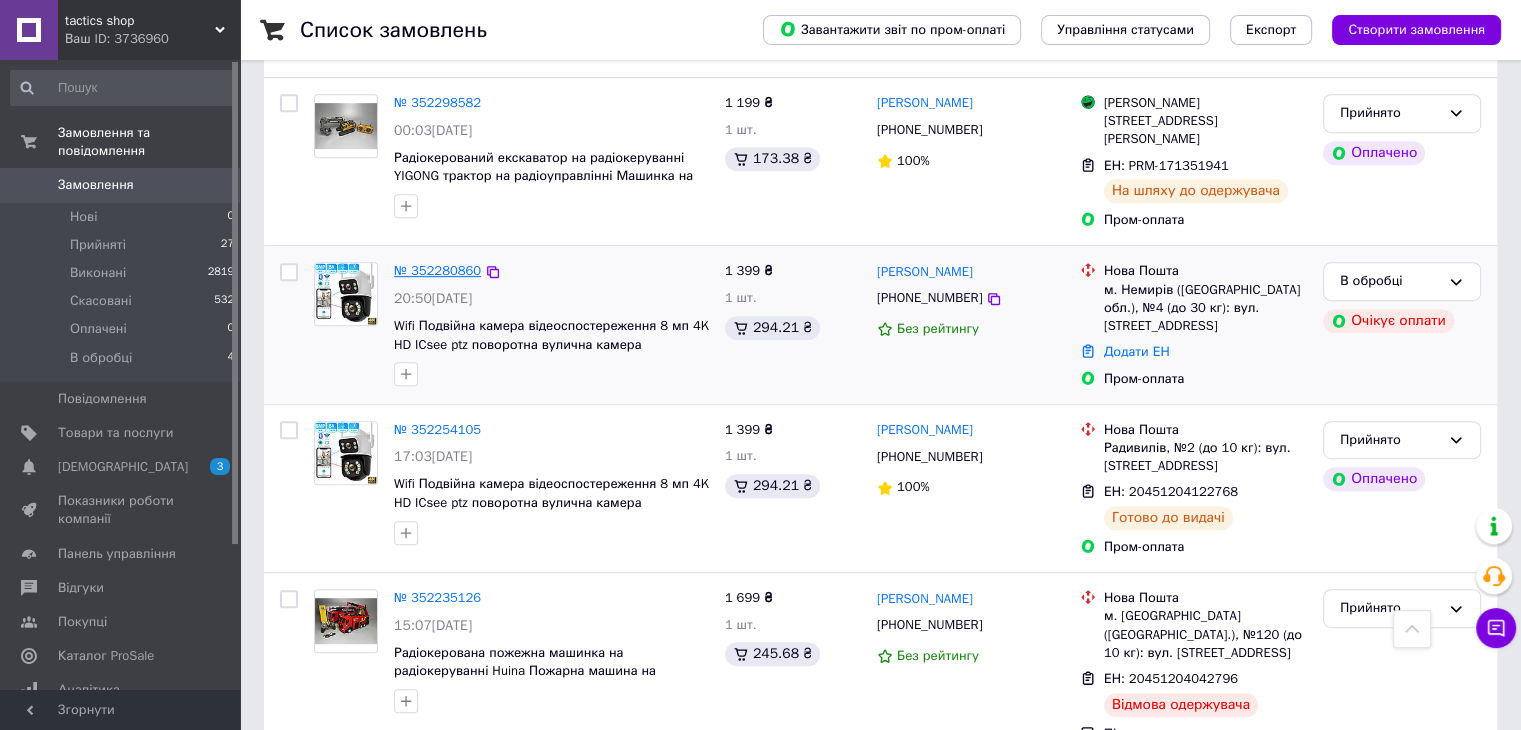click on "№ 352280860" at bounding box center (437, 270) 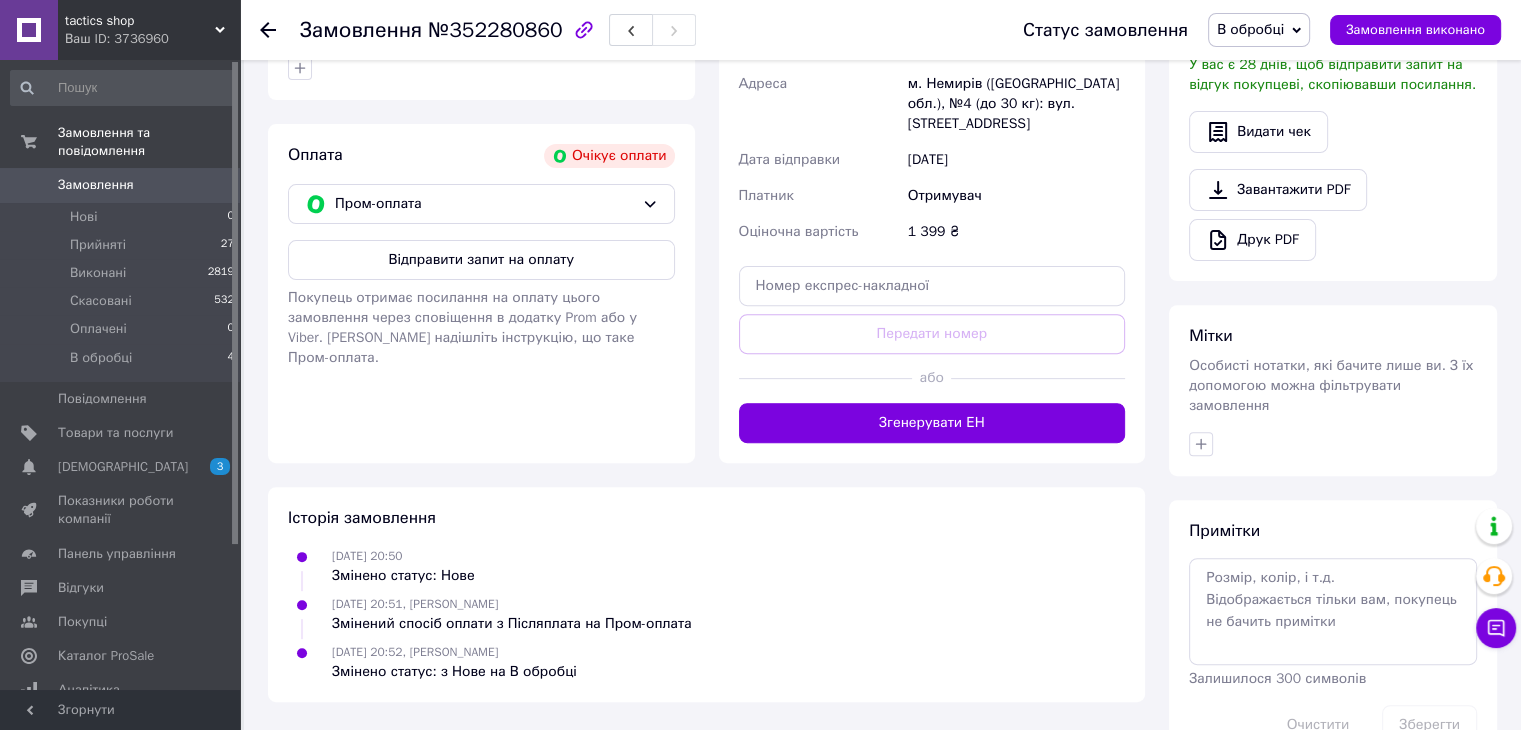 scroll, scrollTop: 702, scrollLeft: 0, axis: vertical 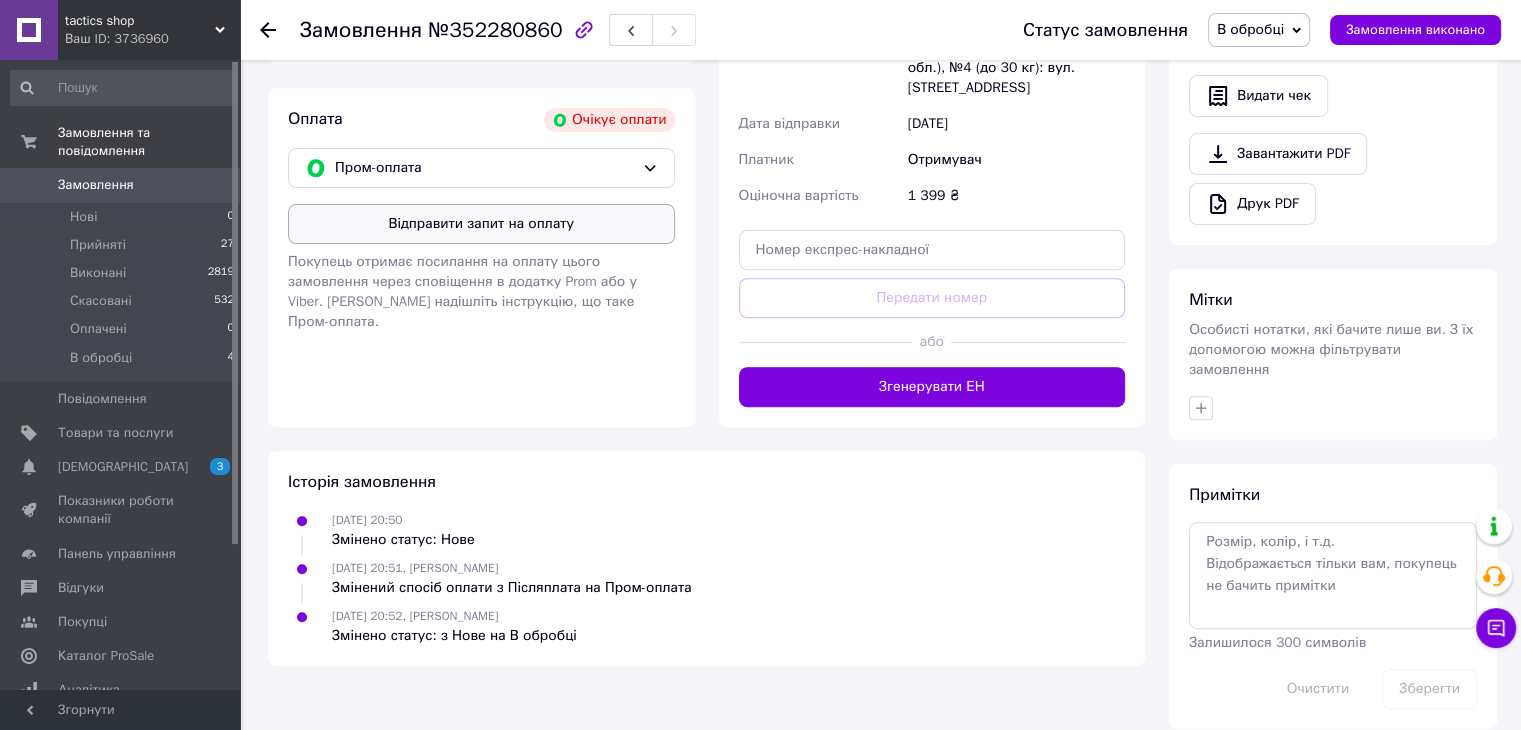 click on "Відправити запит на оплату" at bounding box center [481, 224] 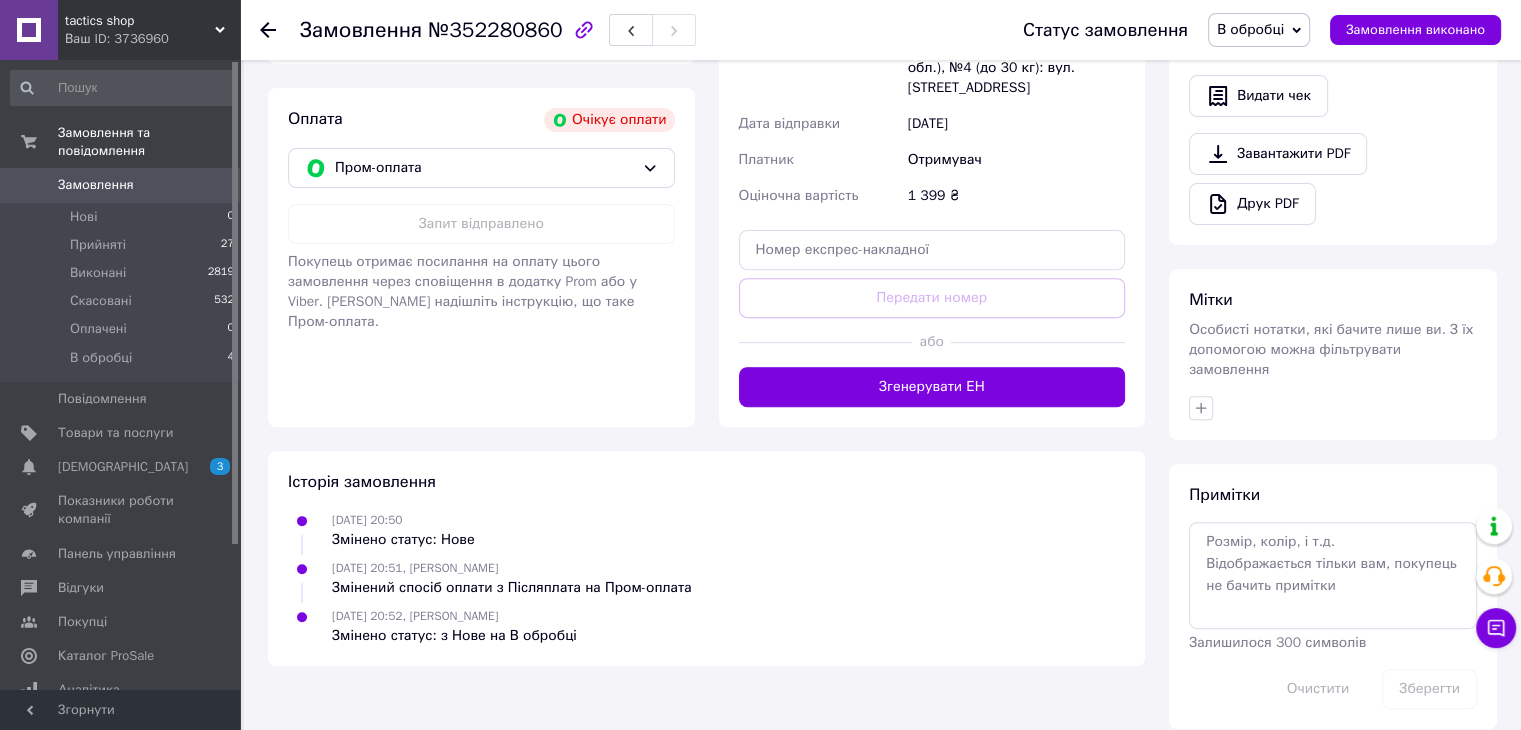click 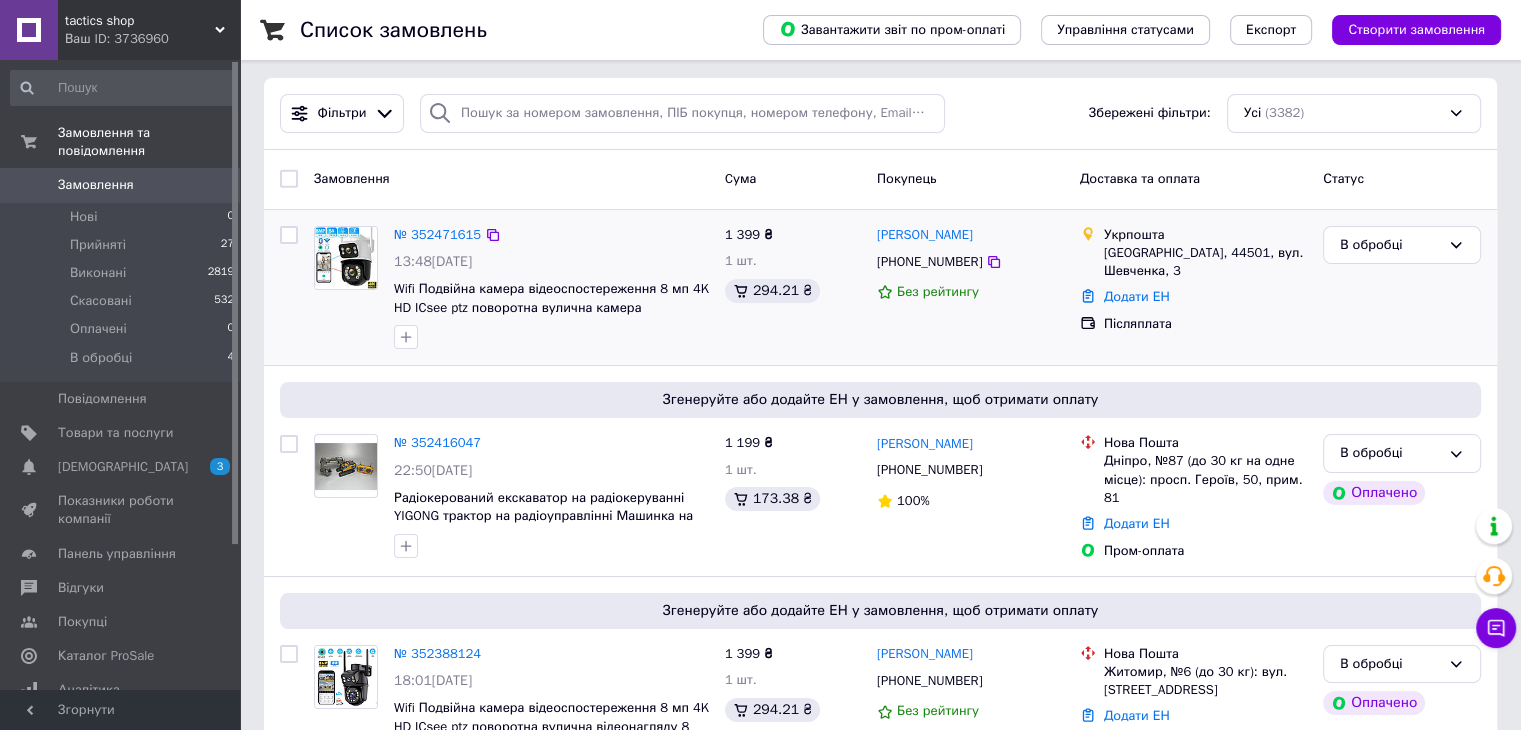 scroll, scrollTop: 0, scrollLeft: 0, axis: both 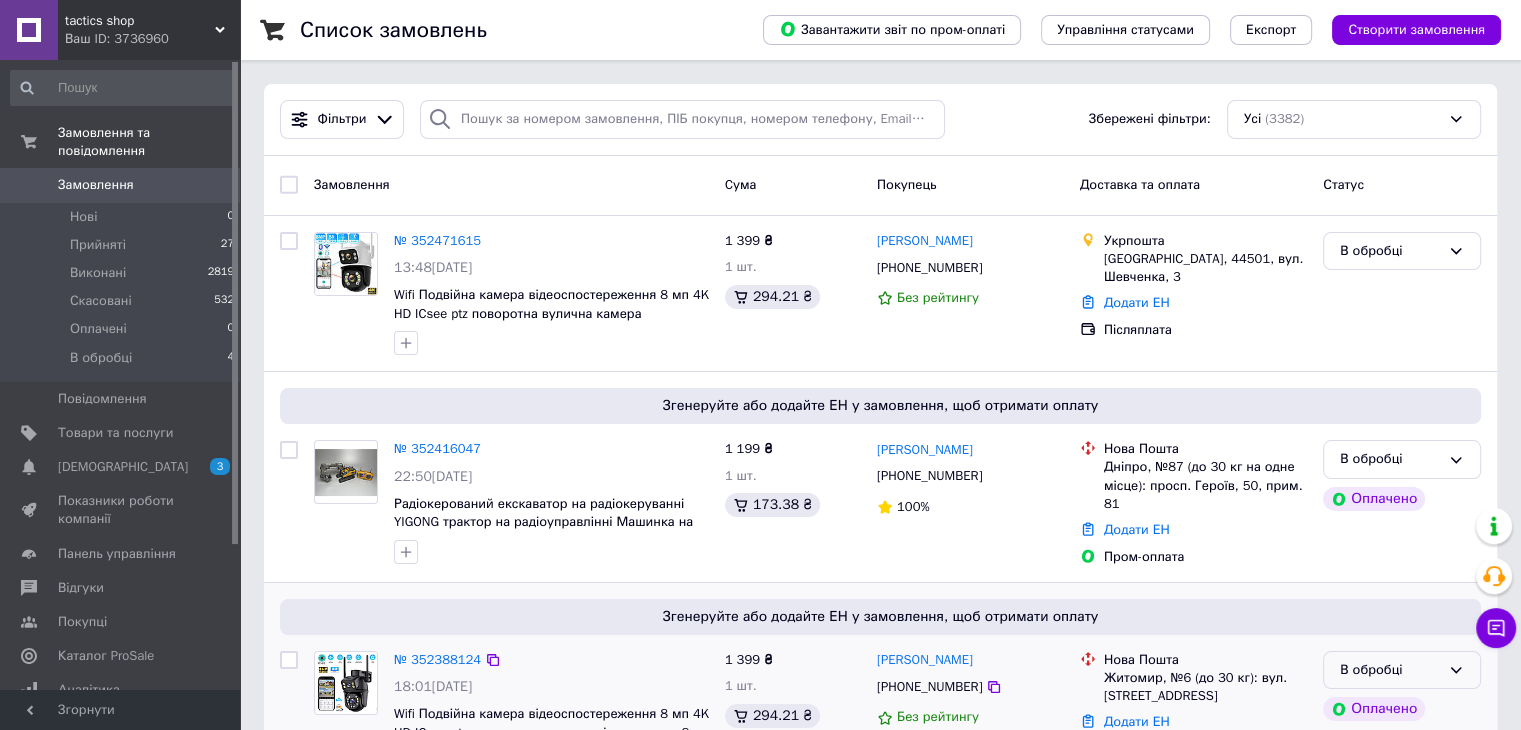 click on "В обробці" at bounding box center (1402, 670) 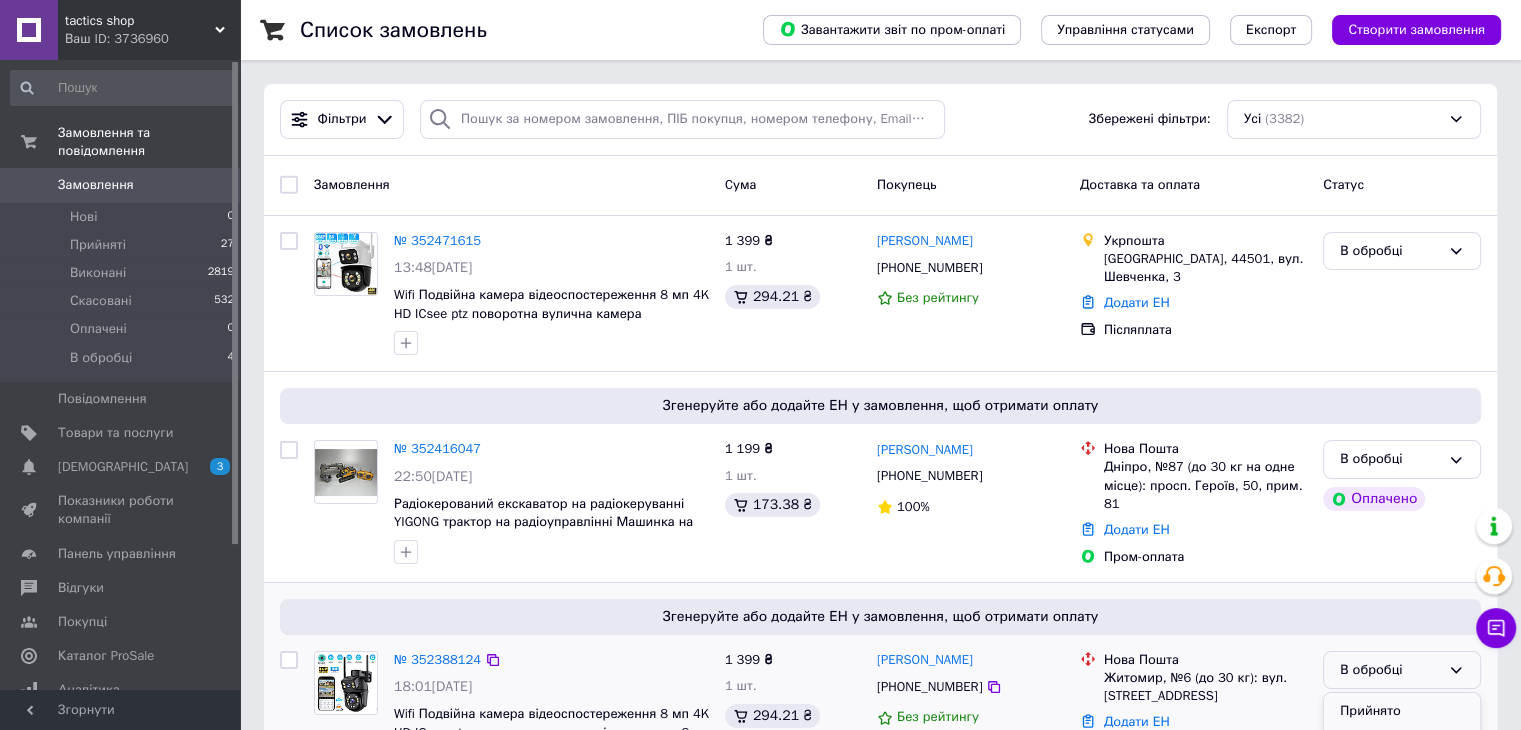 click on "Прийнято" at bounding box center [1402, 711] 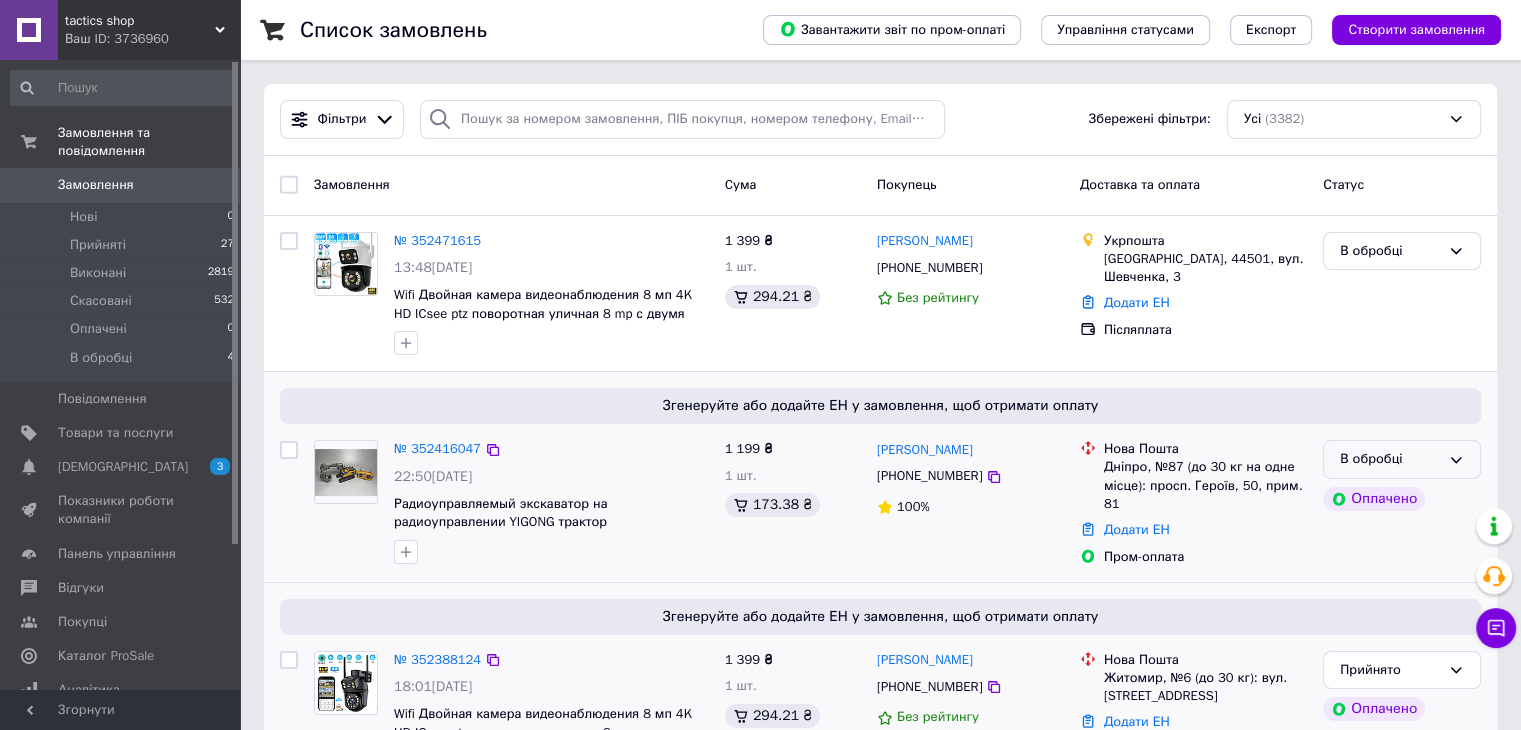 click on "В обробці" at bounding box center [1402, 459] 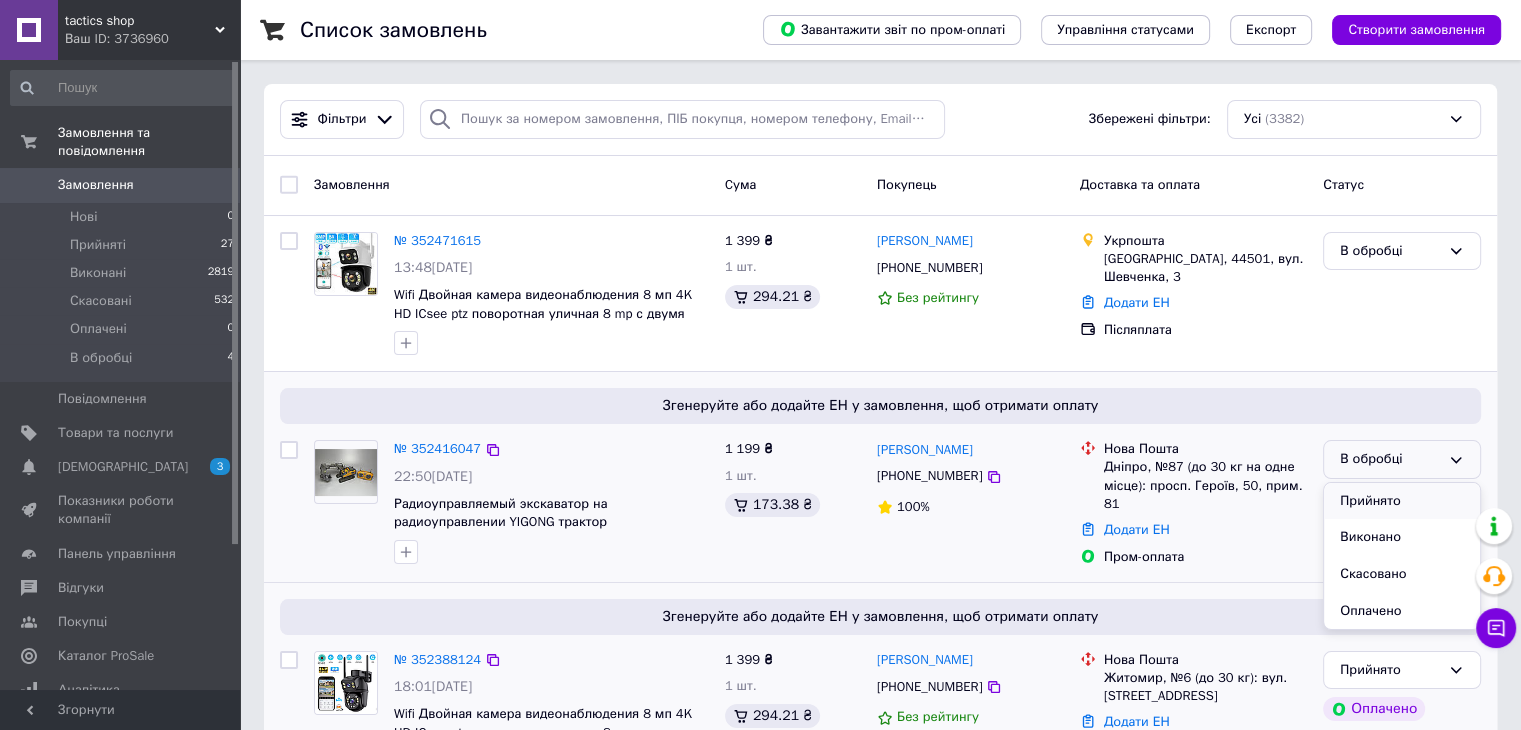 click on "Прийнято" at bounding box center (1402, 501) 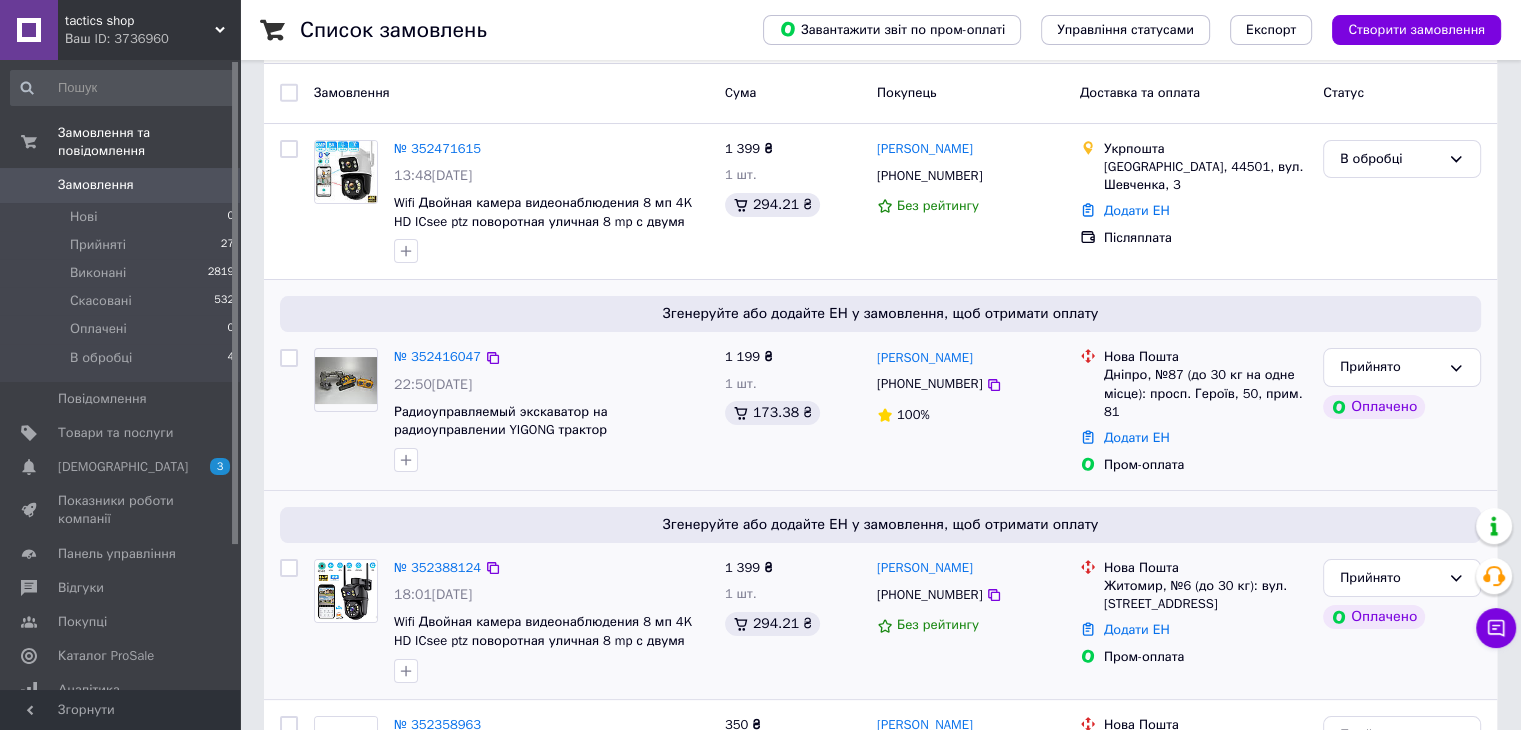 scroll, scrollTop: 200, scrollLeft: 0, axis: vertical 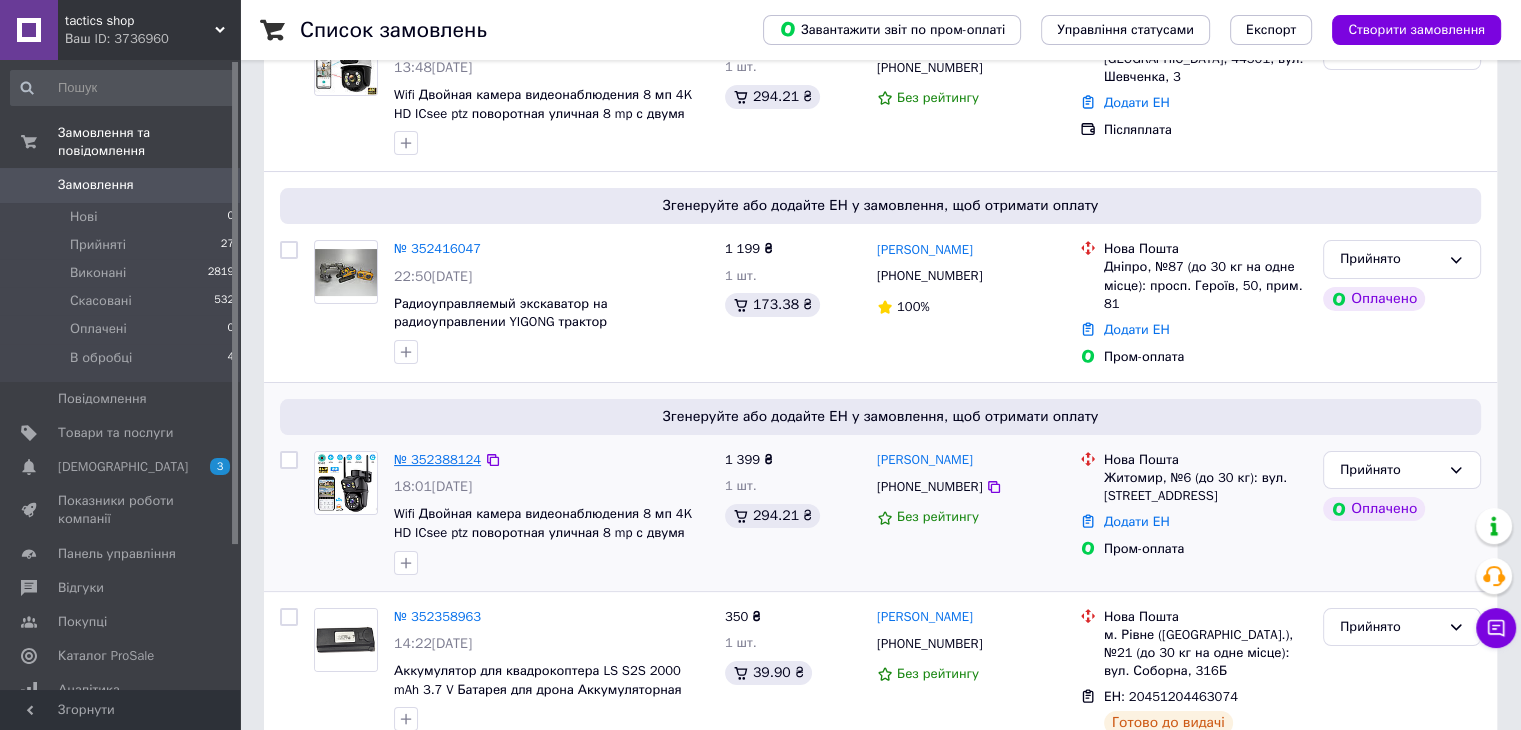 click on "№ 352388124" at bounding box center (437, 459) 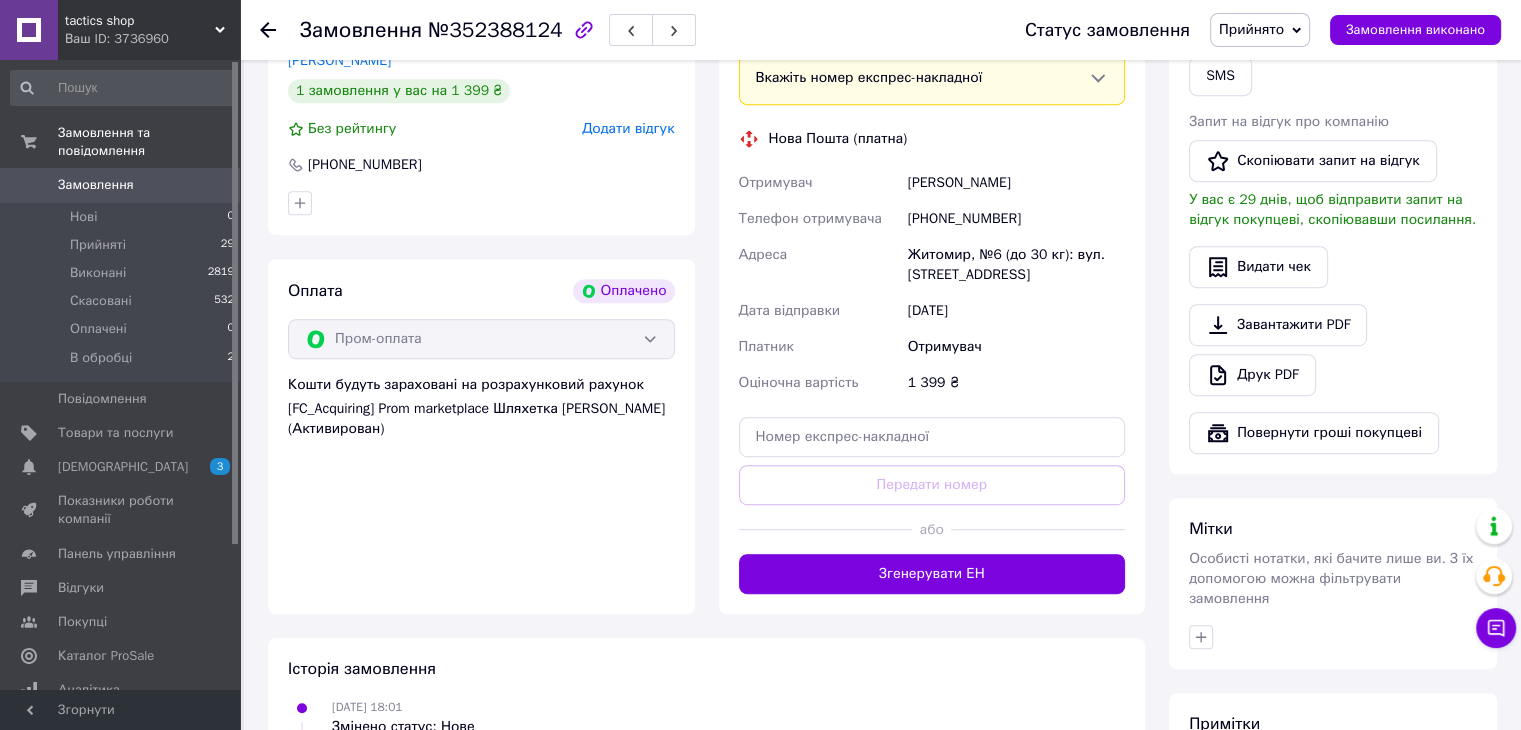 scroll, scrollTop: 1100, scrollLeft: 0, axis: vertical 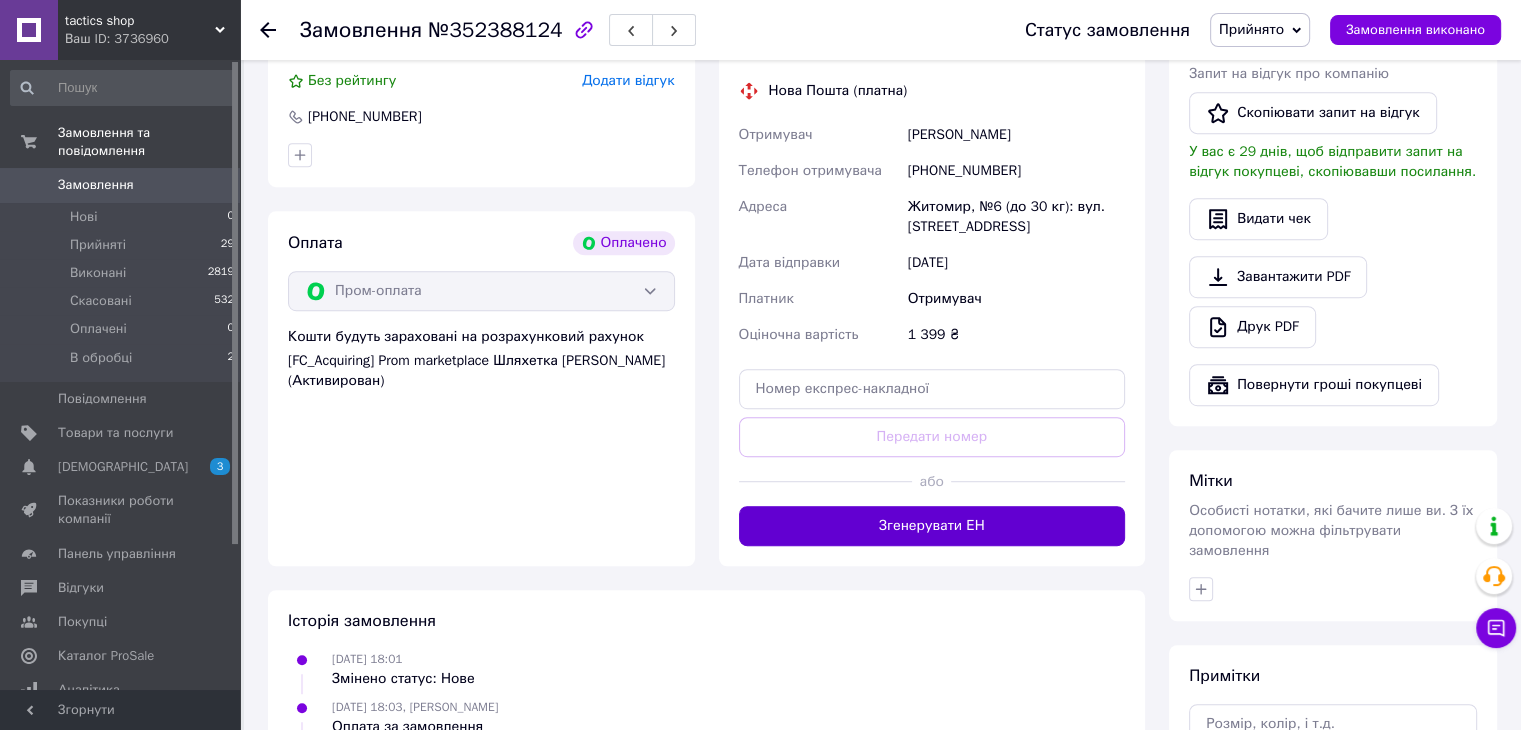 click on "Згенерувати ЕН" at bounding box center [932, 526] 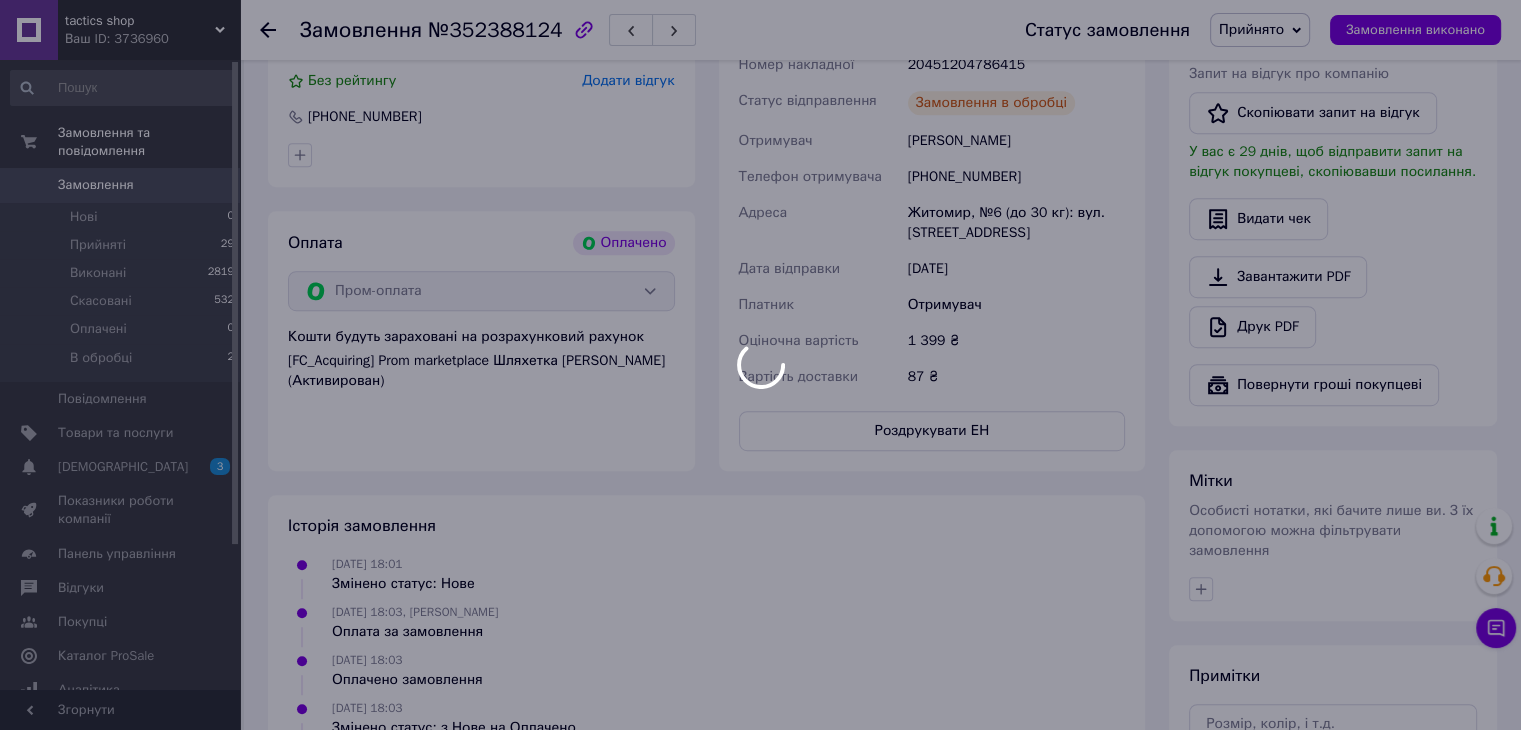 click at bounding box center [760, 365] 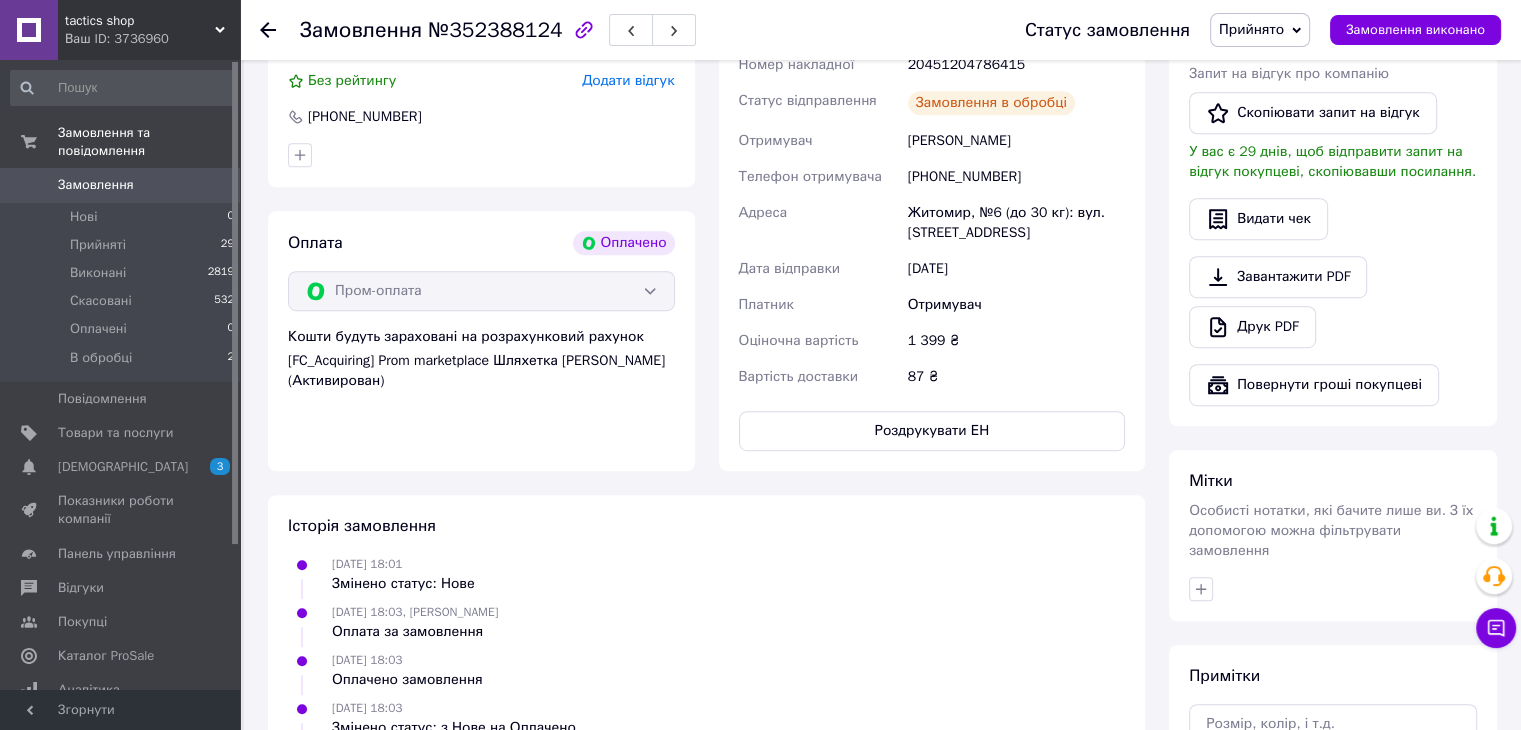 click 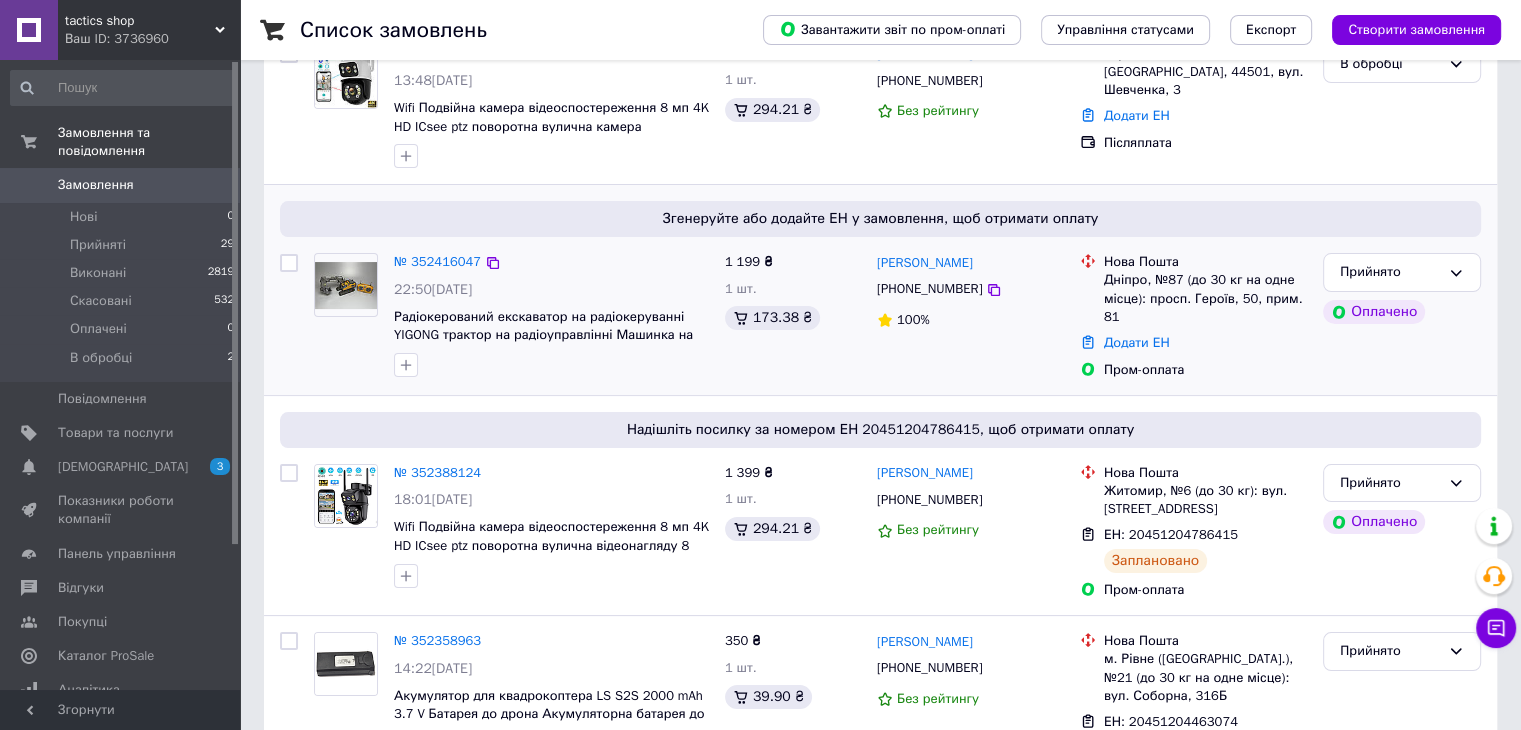 scroll, scrollTop: 200, scrollLeft: 0, axis: vertical 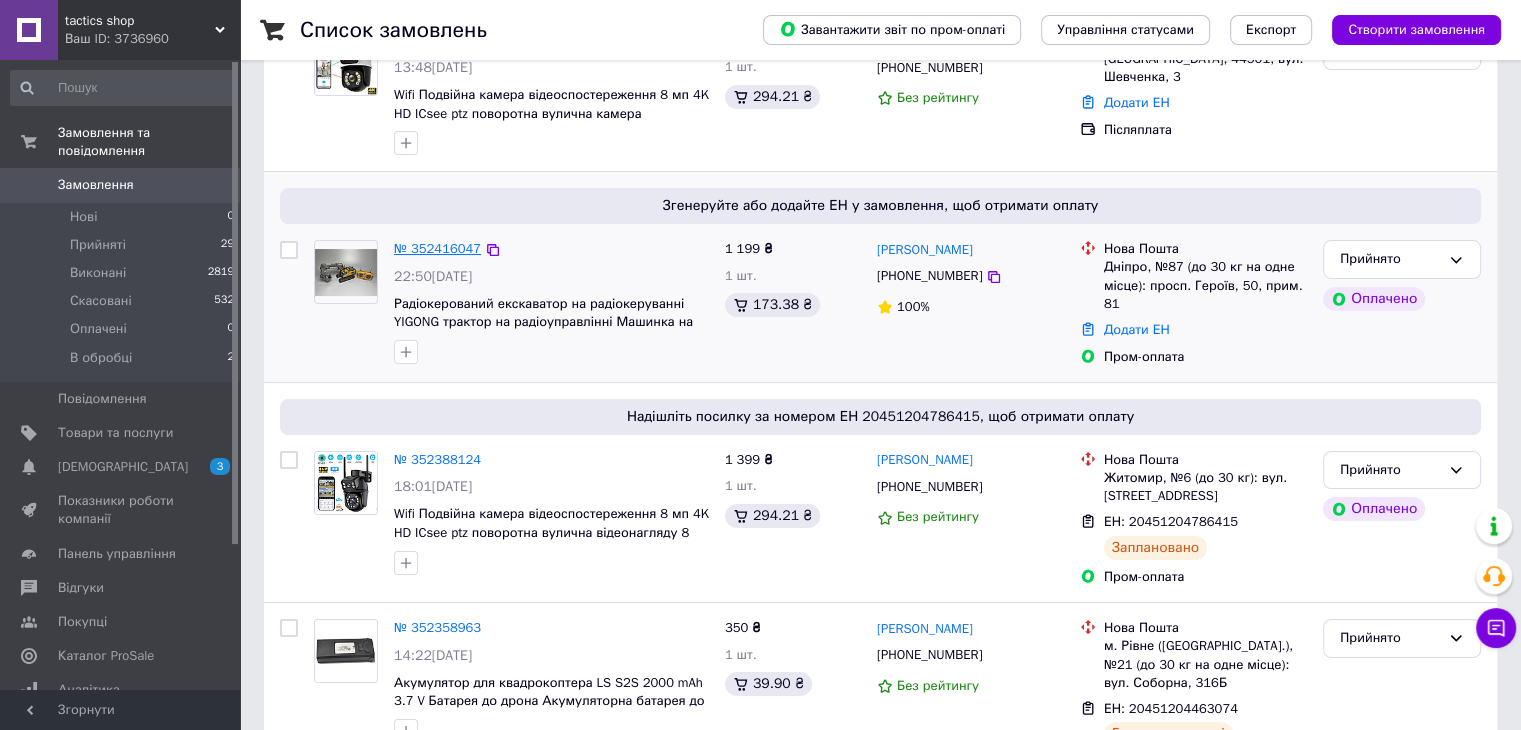 click on "№ 352416047" at bounding box center (437, 248) 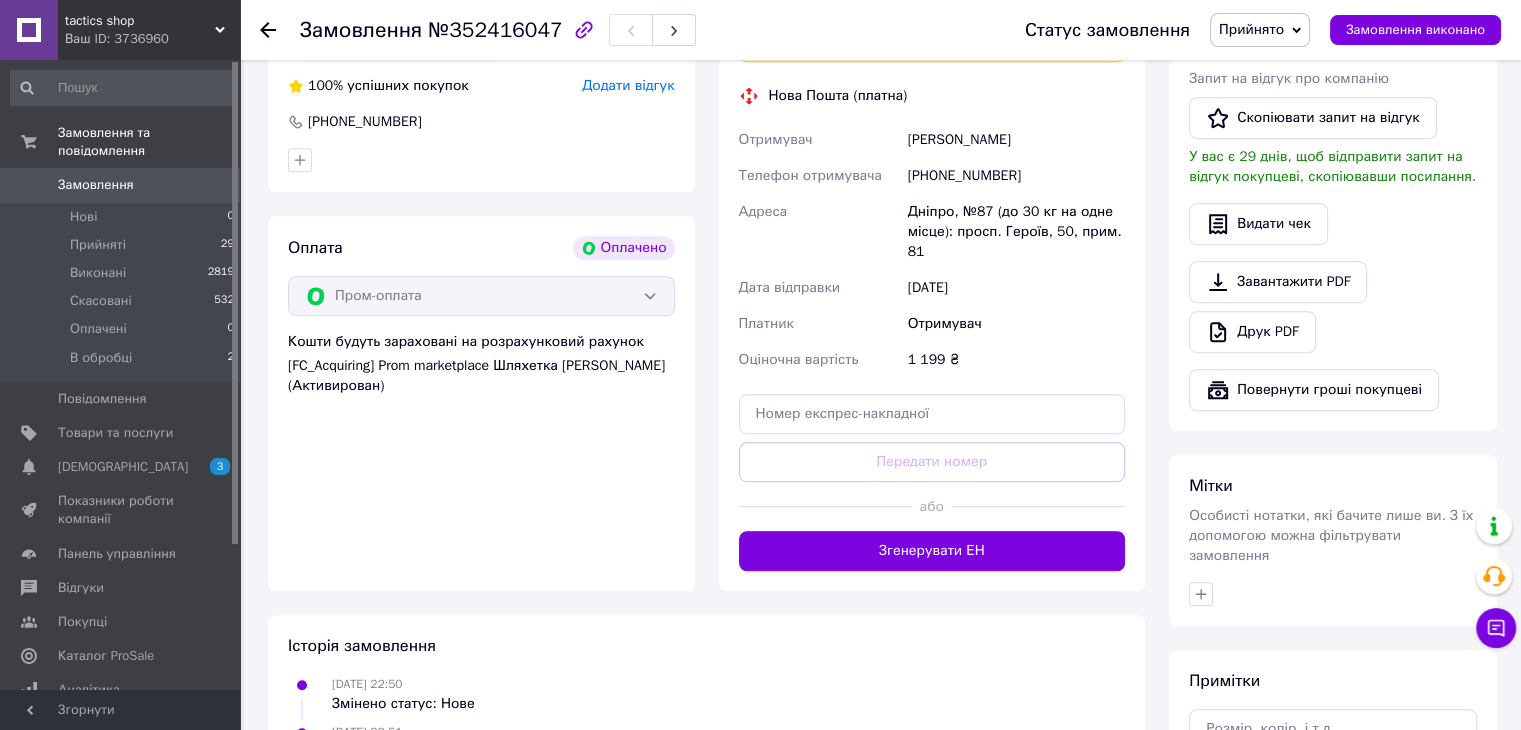 scroll, scrollTop: 1200, scrollLeft: 0, axis: vertical 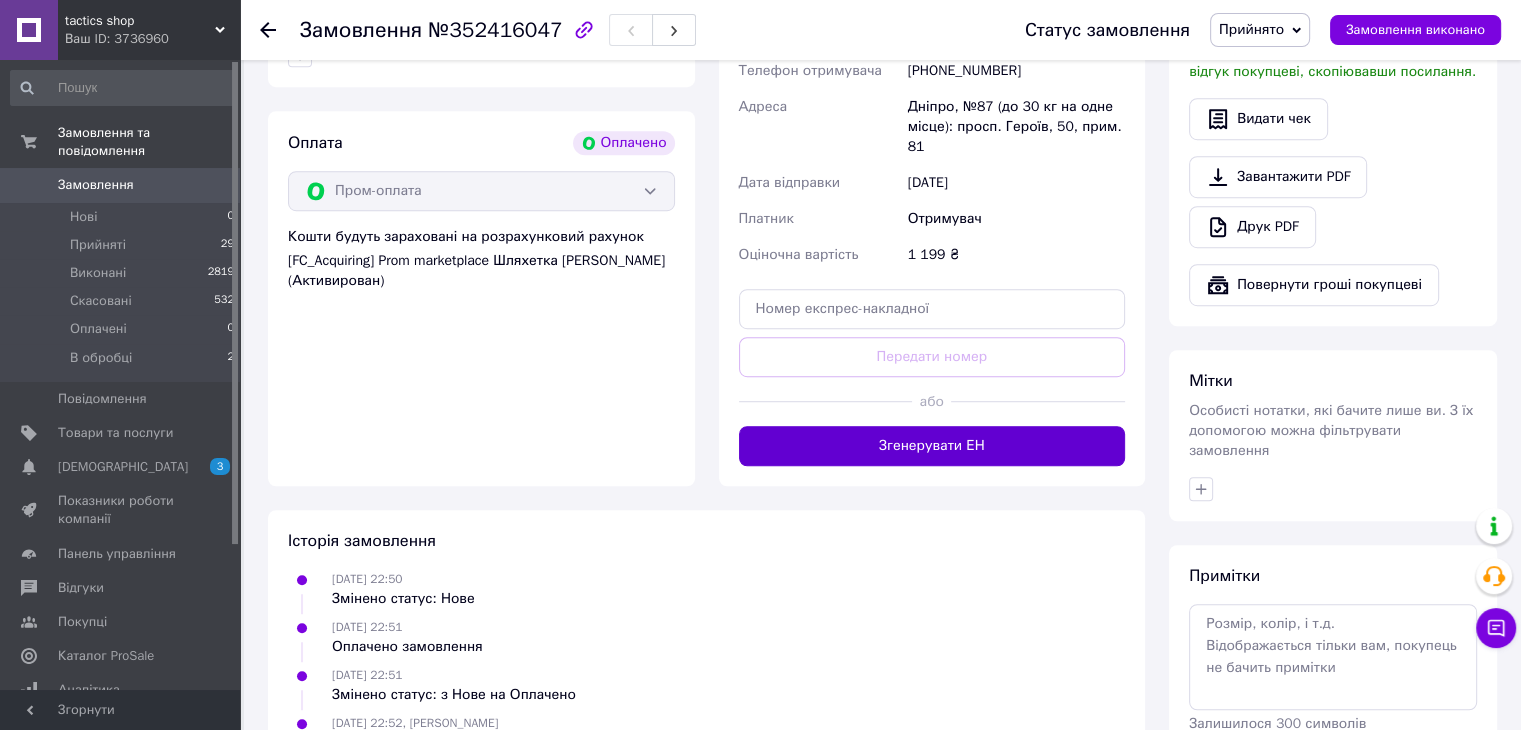click on "Згенерувати ЕН" at bounding box center [932, 446] 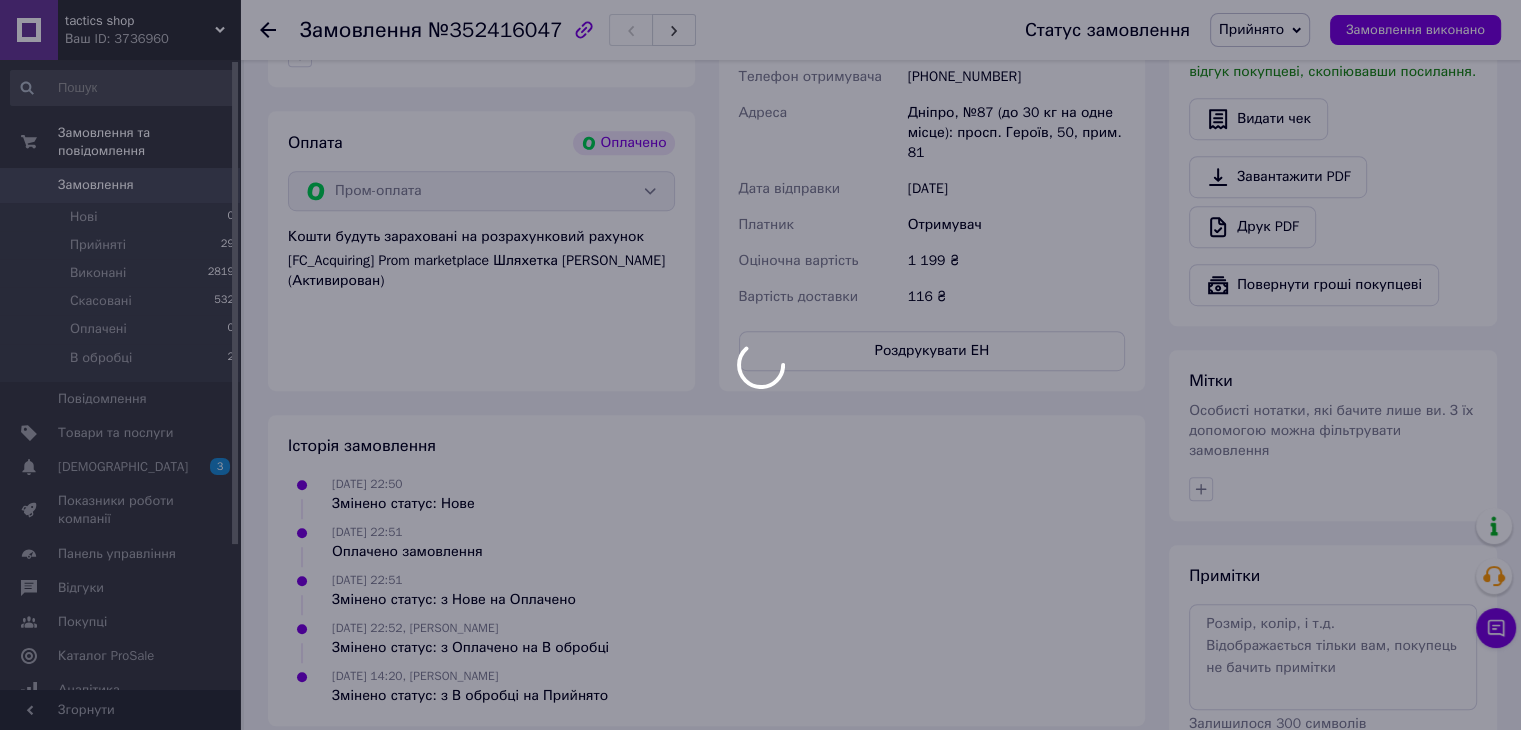 click at bounding box center (760, 365) 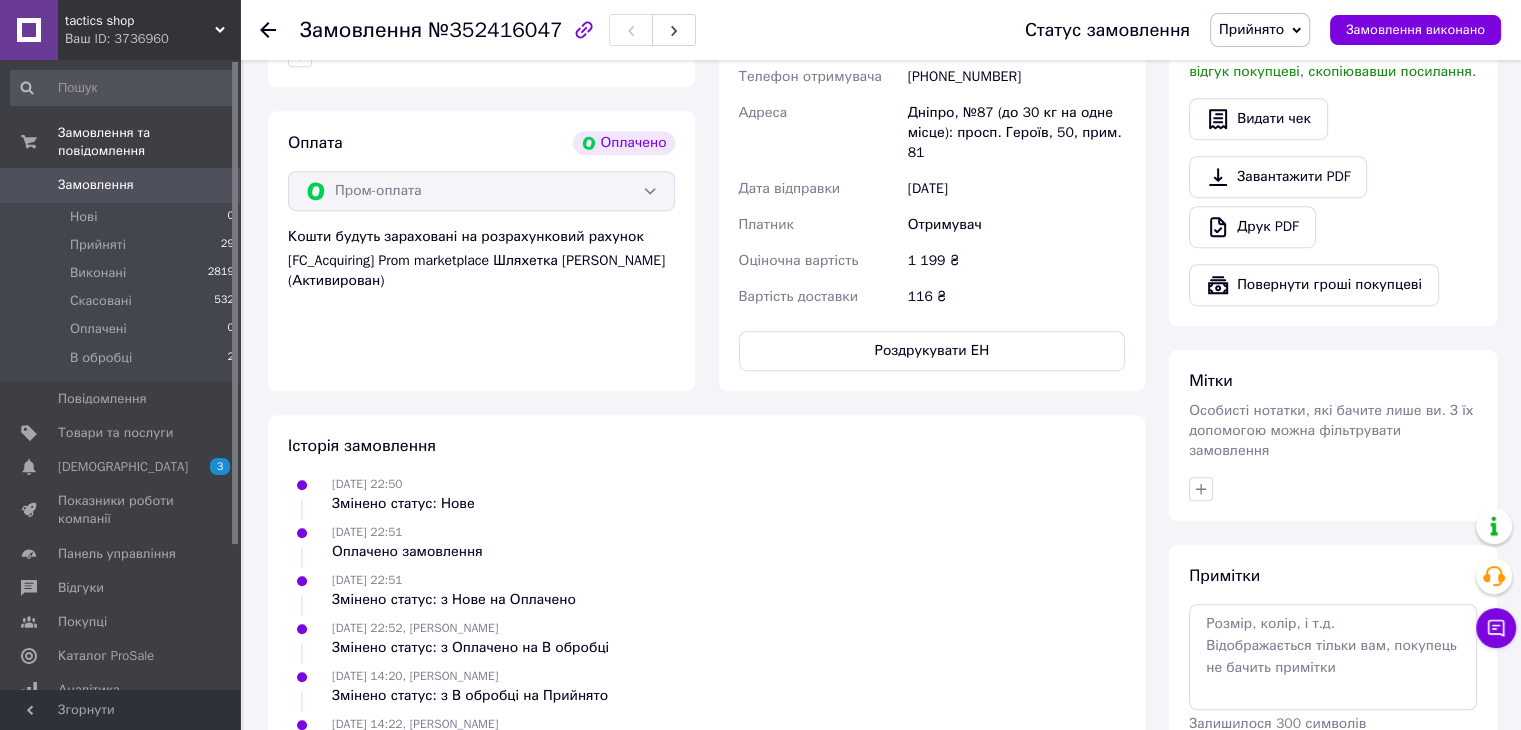 click 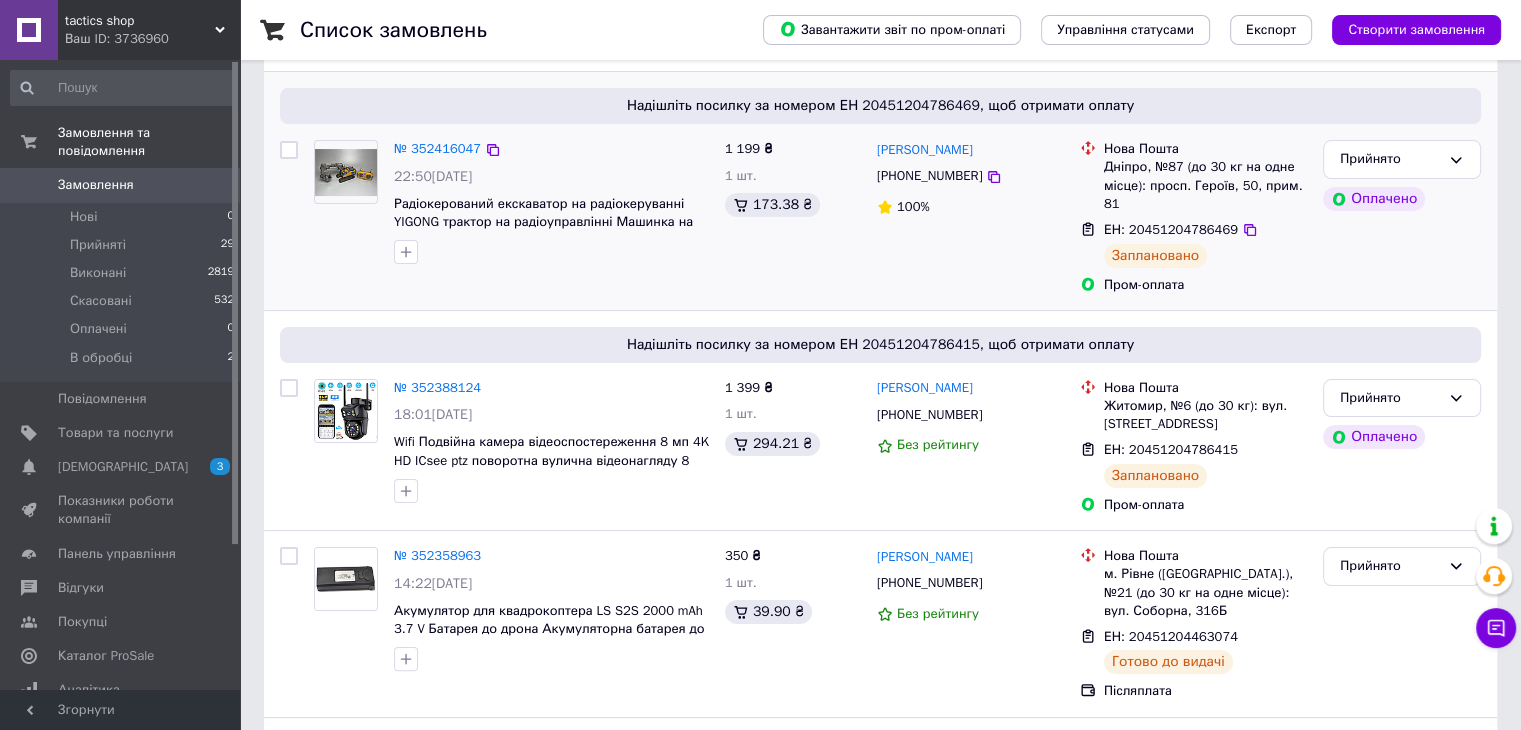 scroll, scrollTop: 400, scrollLeft: 0, axis: vertical 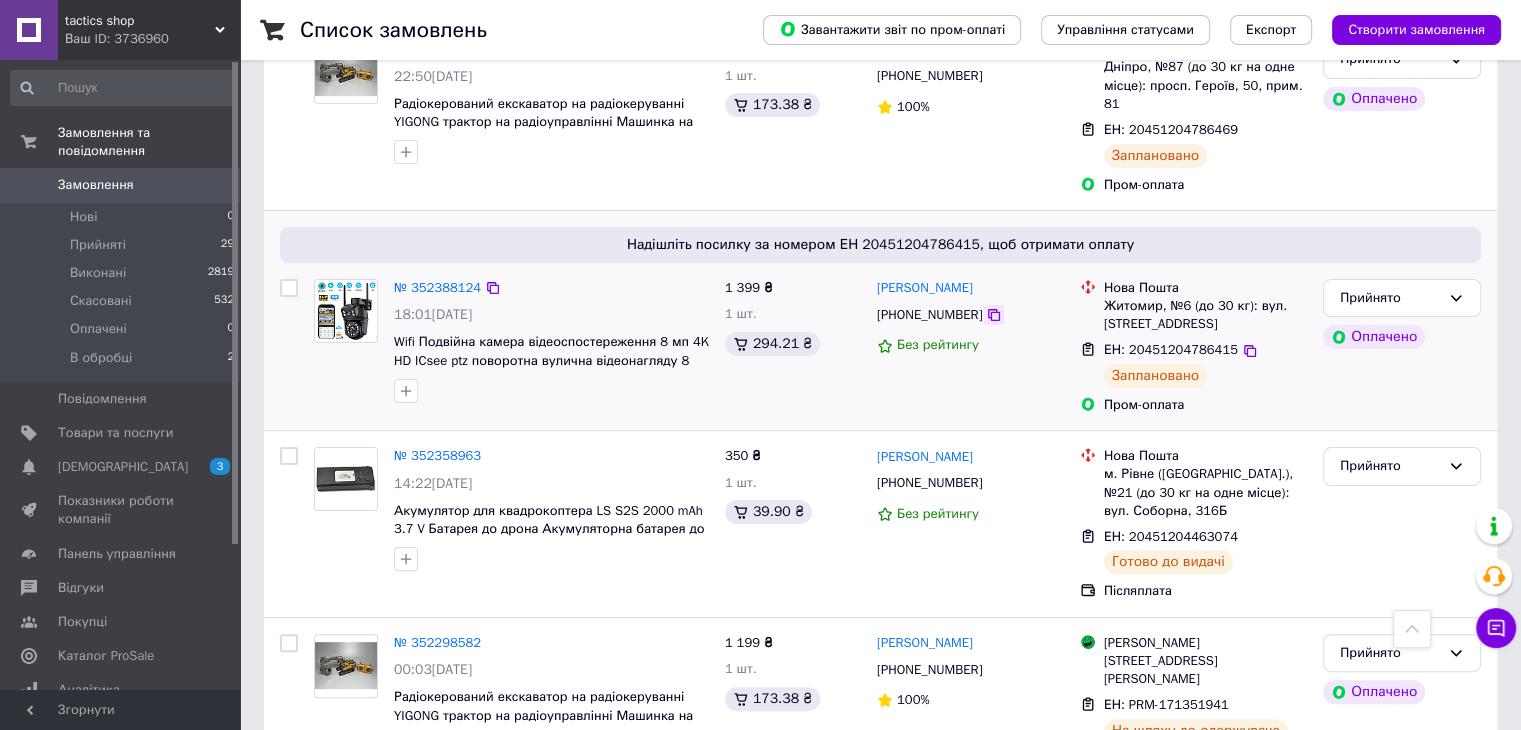 click 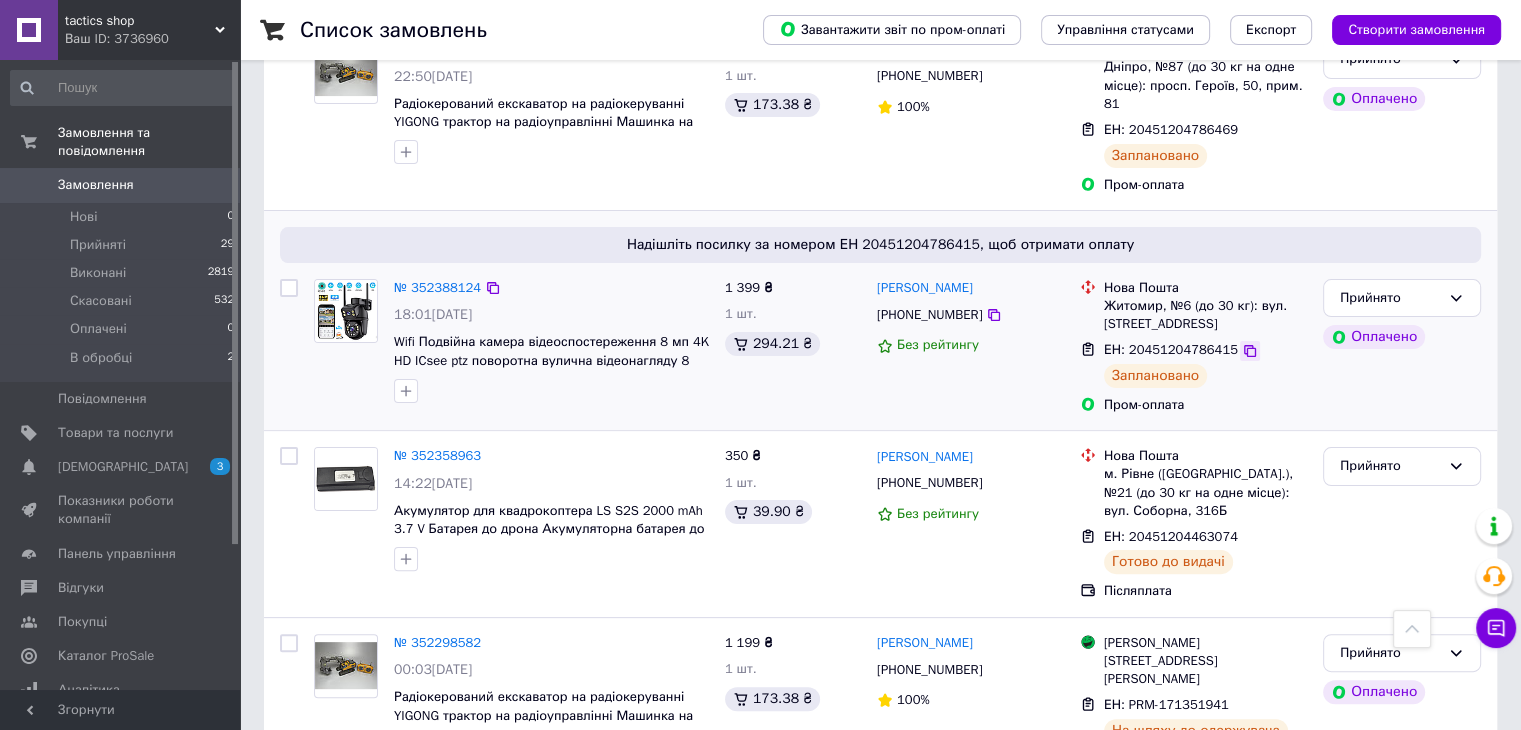 click 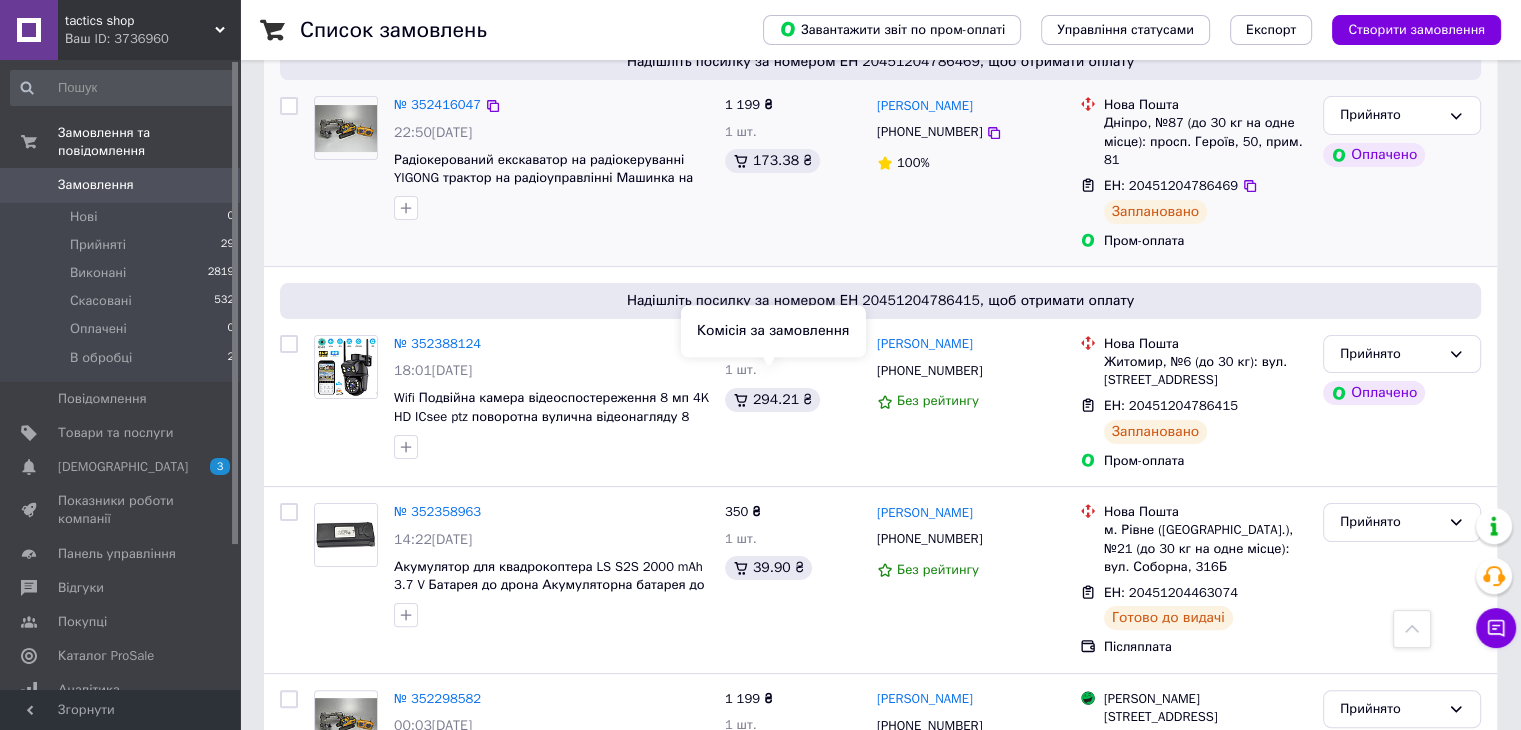 scroll, scrollTop: 300, scrollLeft: 0, axis: vertical 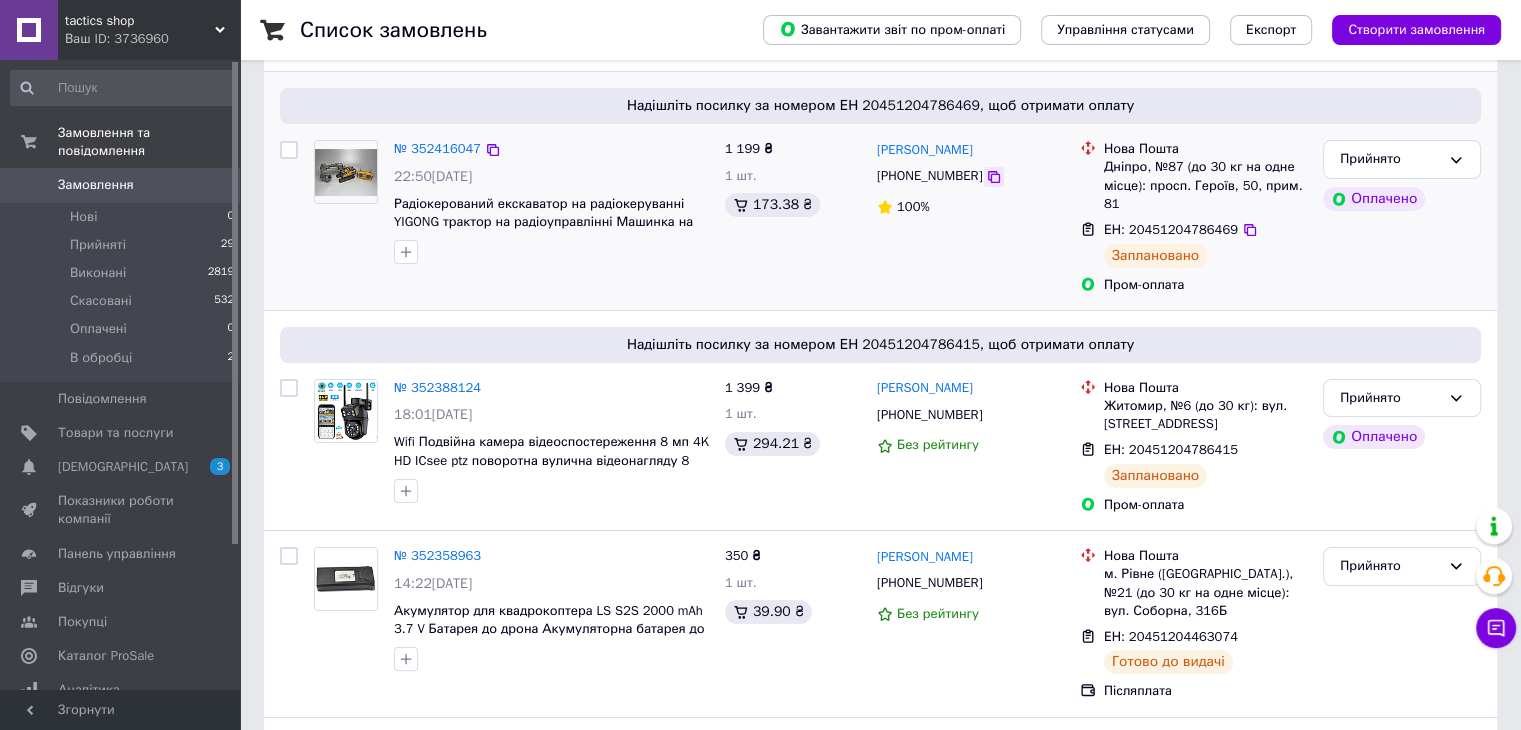 click 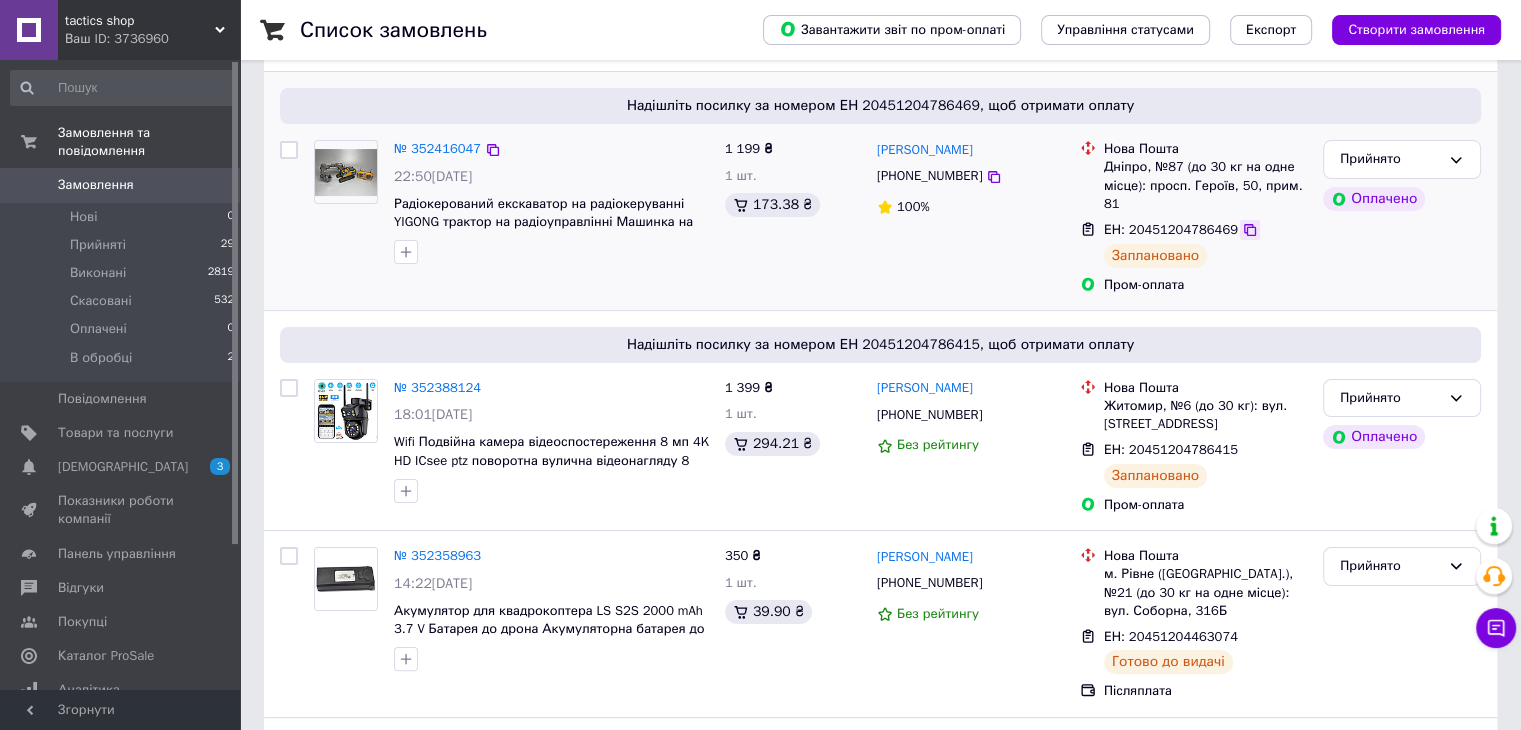 click 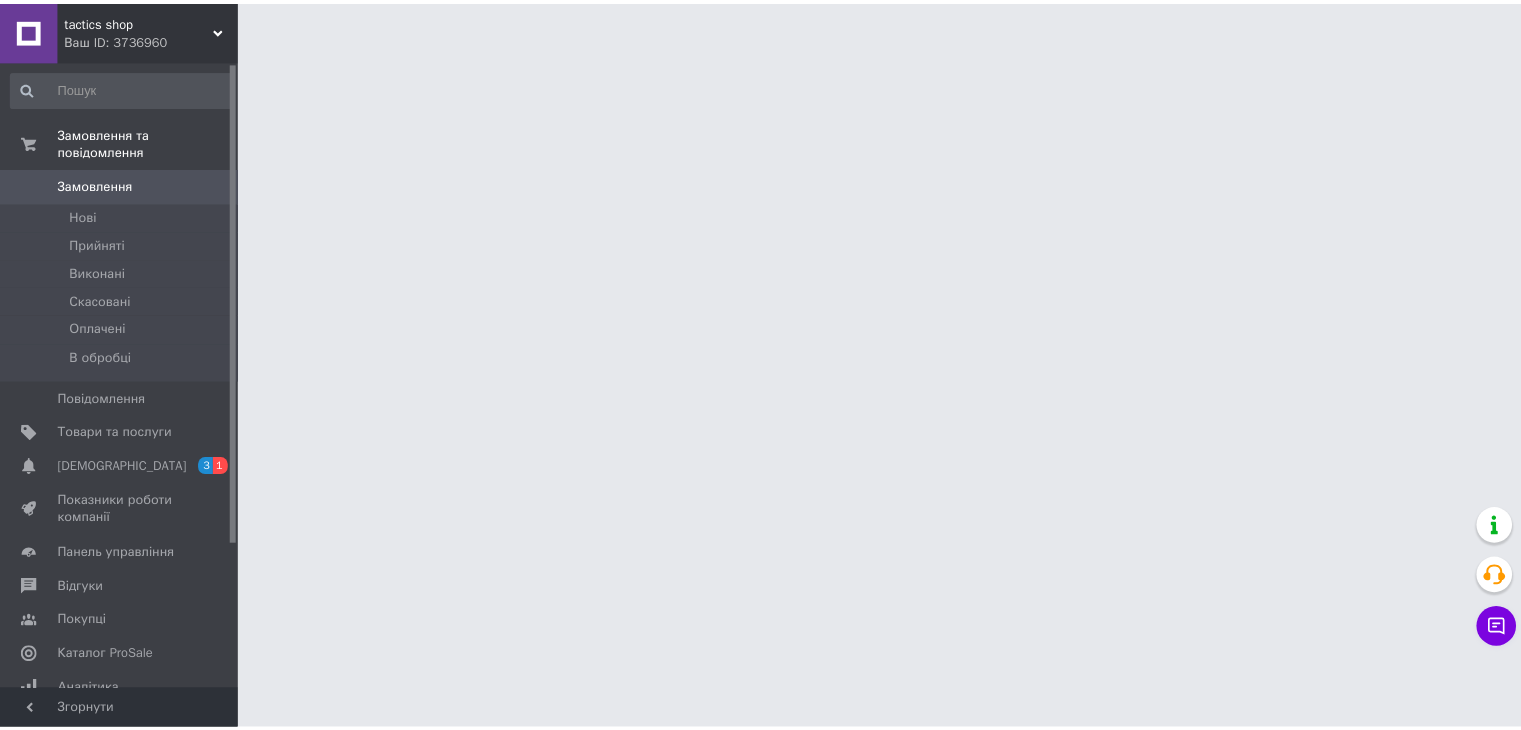 scroll, scrollTop: 0, scrollLeft: 0, axis: both 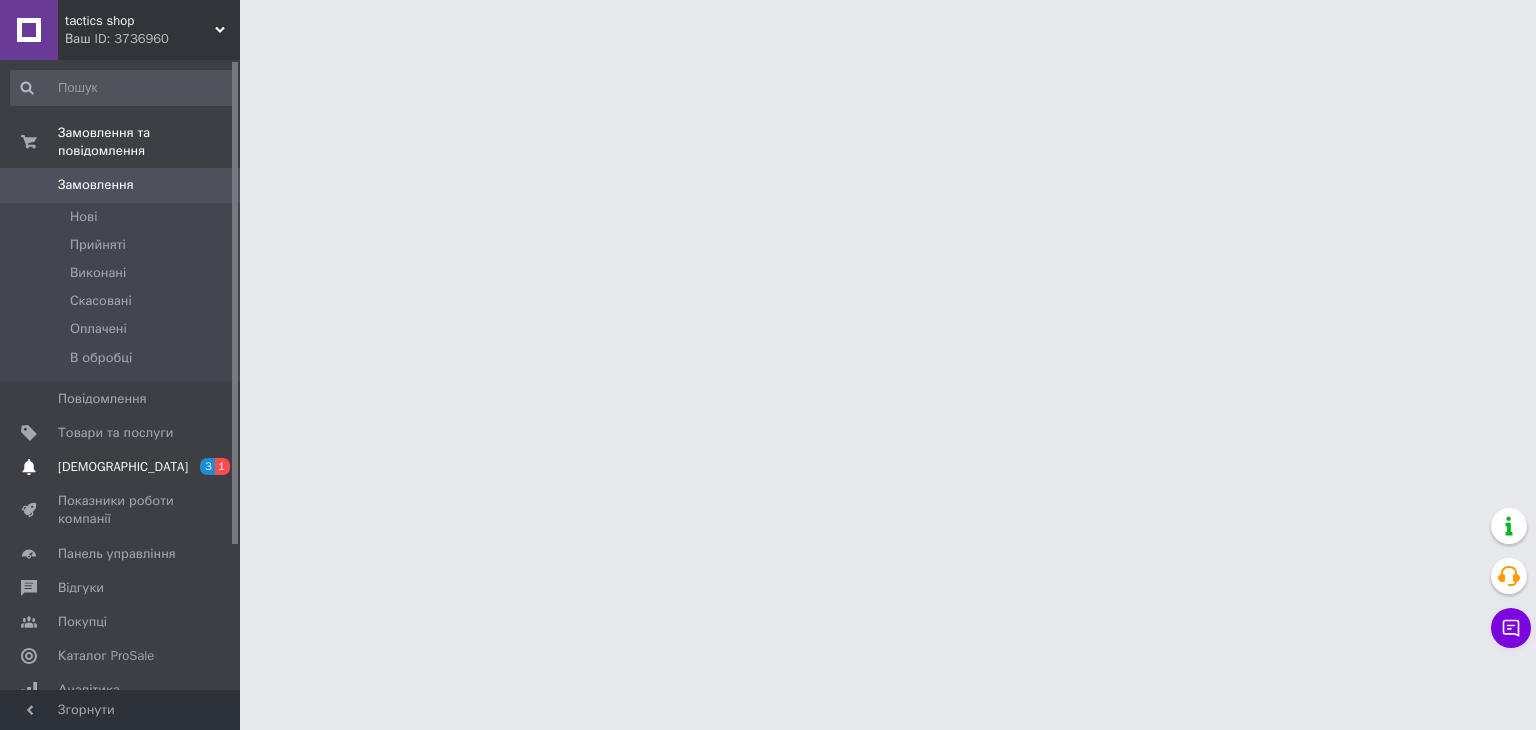 click on "[DEMOGRAPHIC_DATA] 3 1" at bounding box center (123, 467) 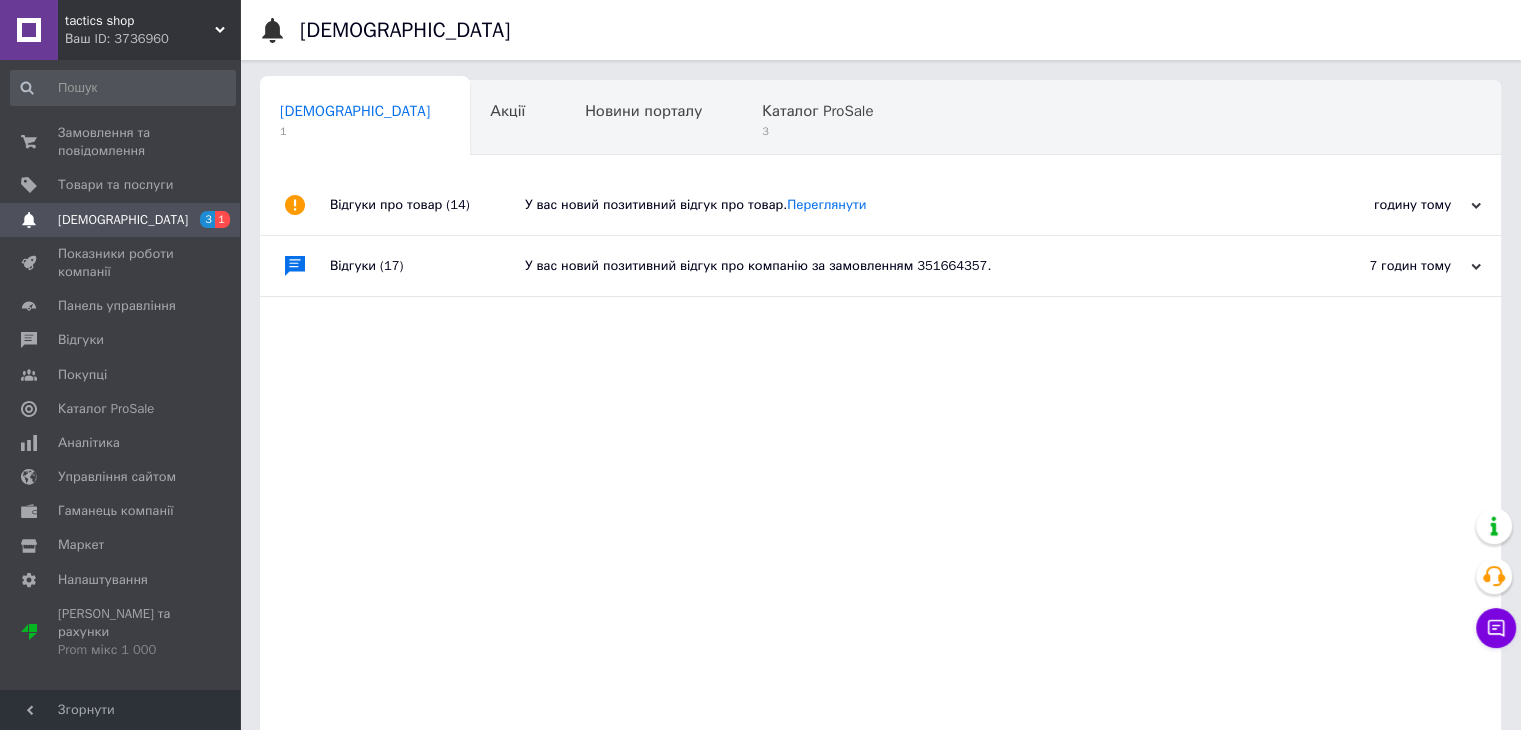 click on "У вас новий позитивний відгук про товар.  [GEOGRAPHIC_DATA]" at bounding box center [903, 205] 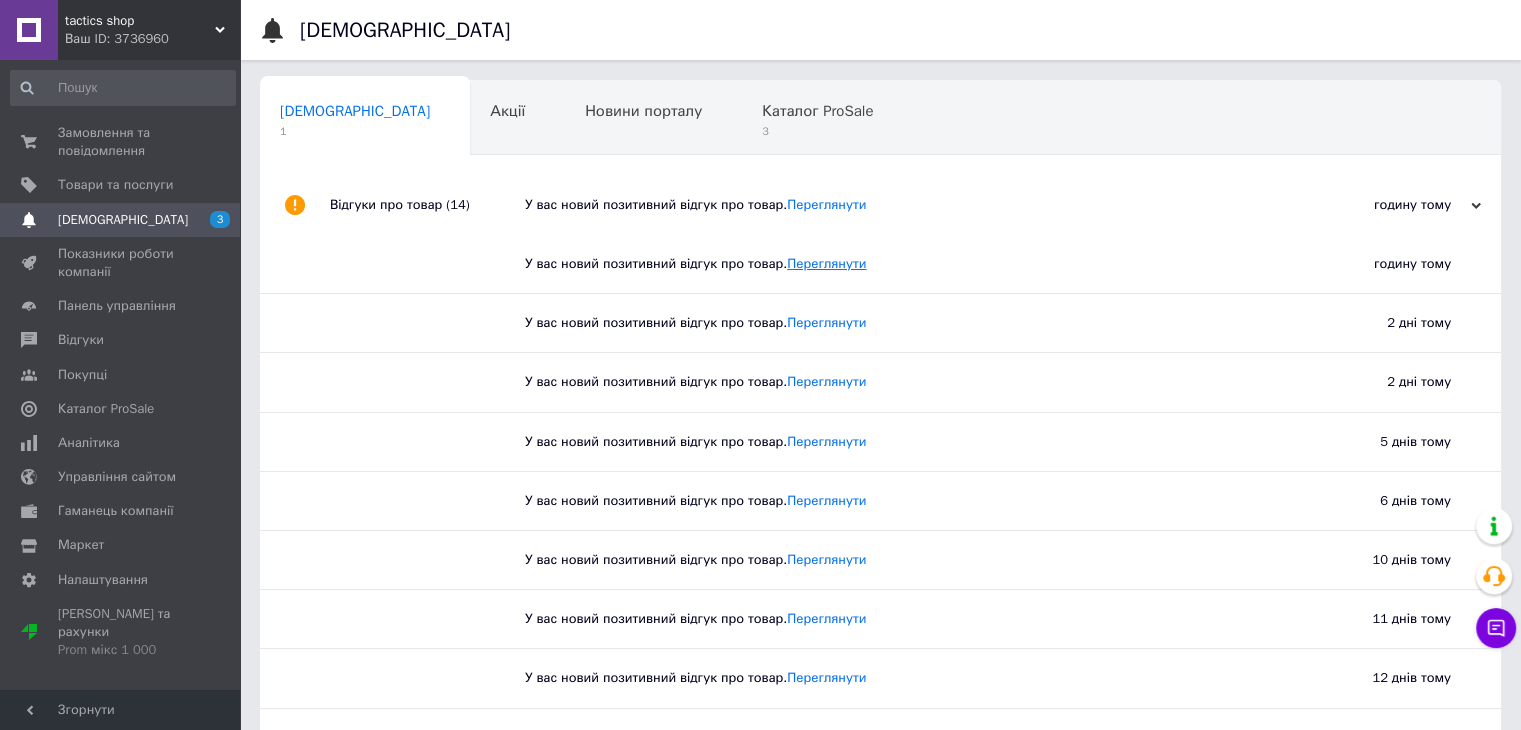 click on "Переглянути" at bounding box center [826, 263] 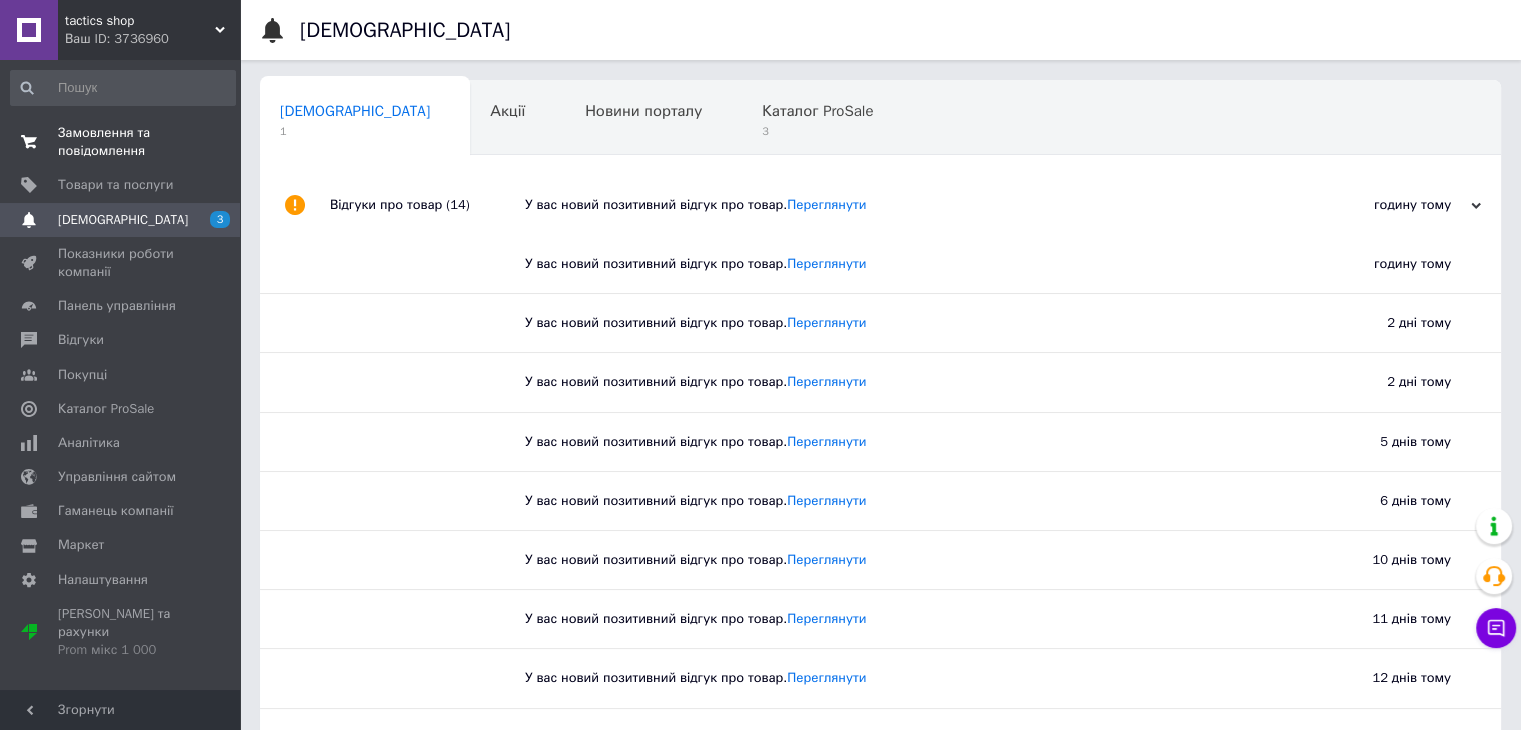click on "Замовлення та повідомлення" at bounding box center [121, 142] 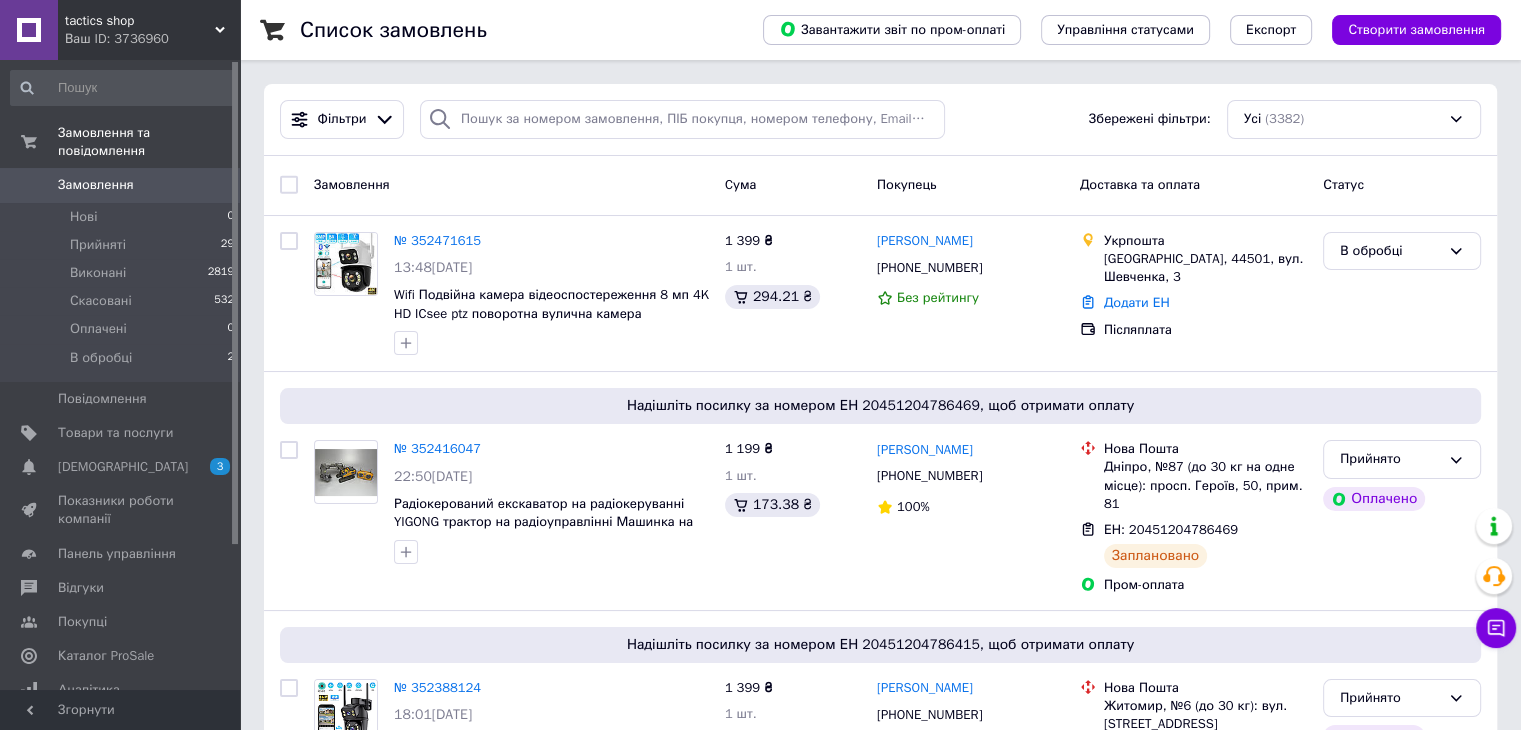 click on "Замовлення 0" at bounding box center [123, 185] 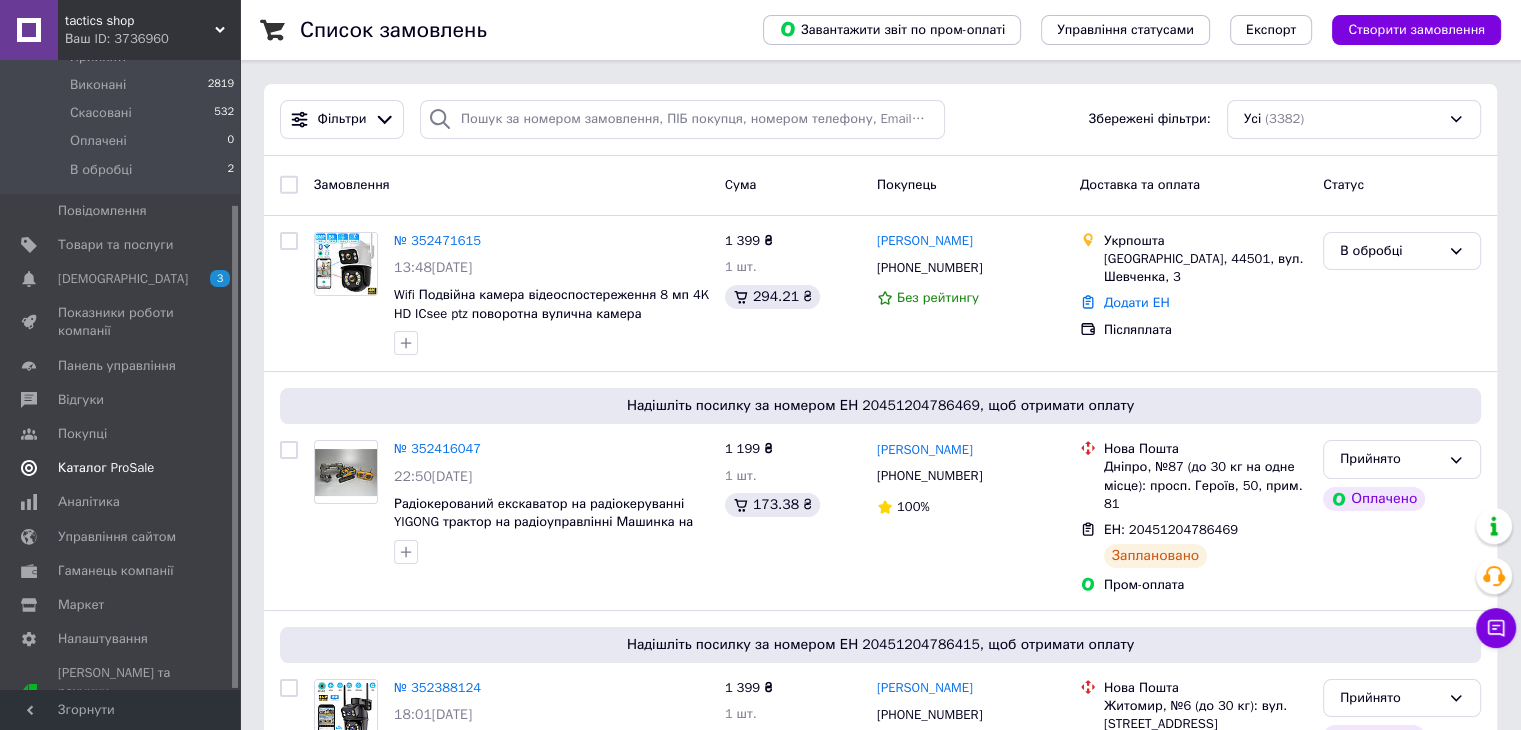 click on "Каталог ProSale" at bounding box center [123, 468] 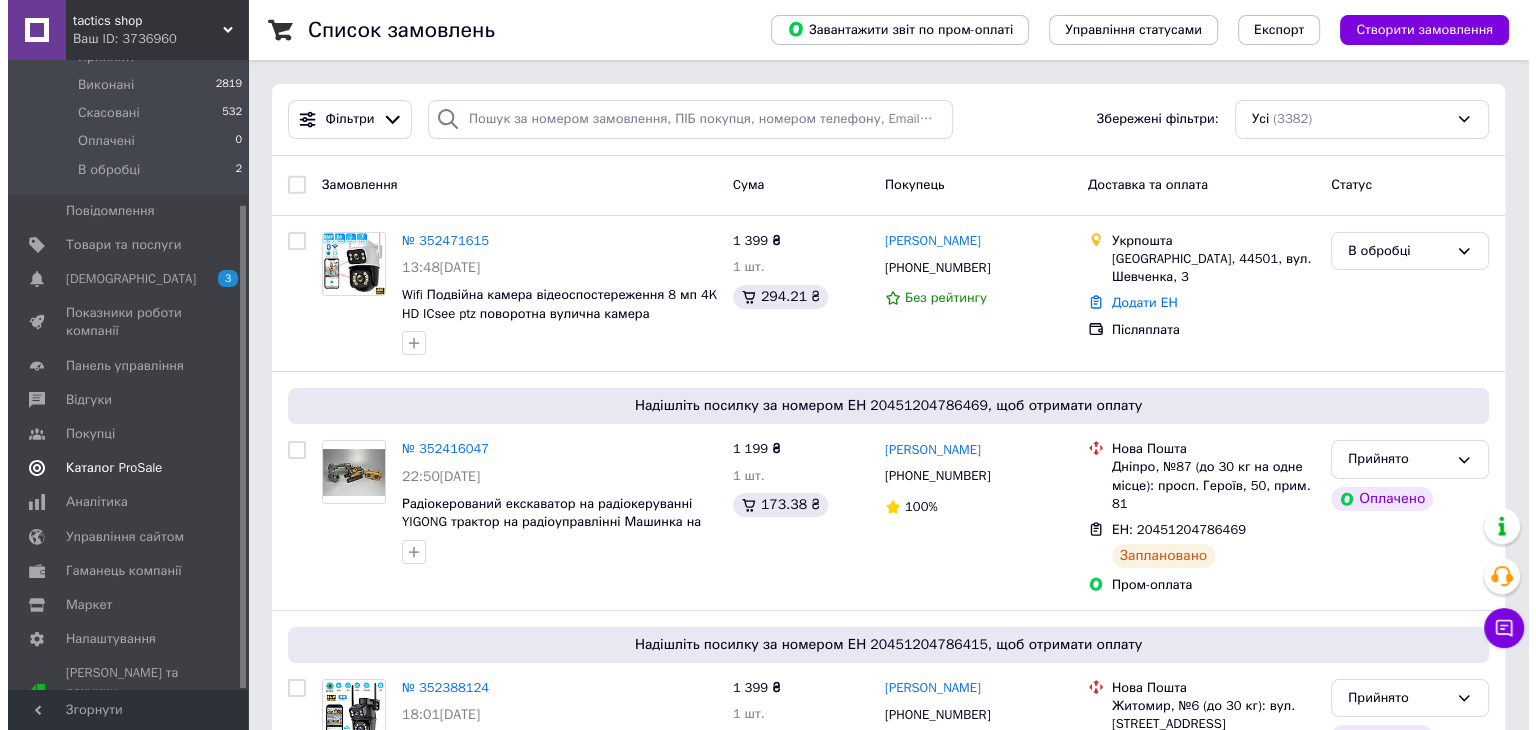 scroll, scrollTop: 45, scrollLeft: 0, axis: vertical 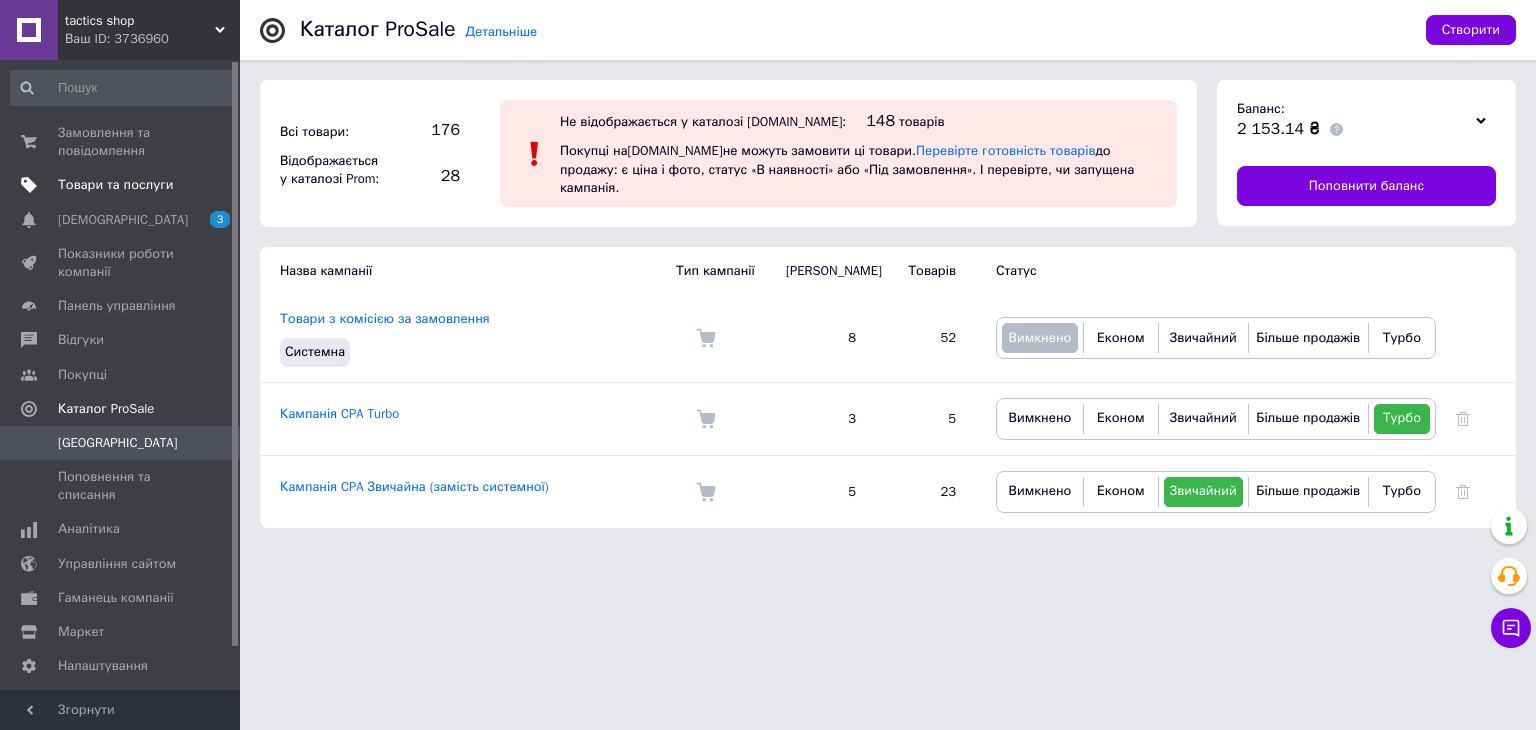 click on "Товари та послуги" at bounding box center (115, 185) 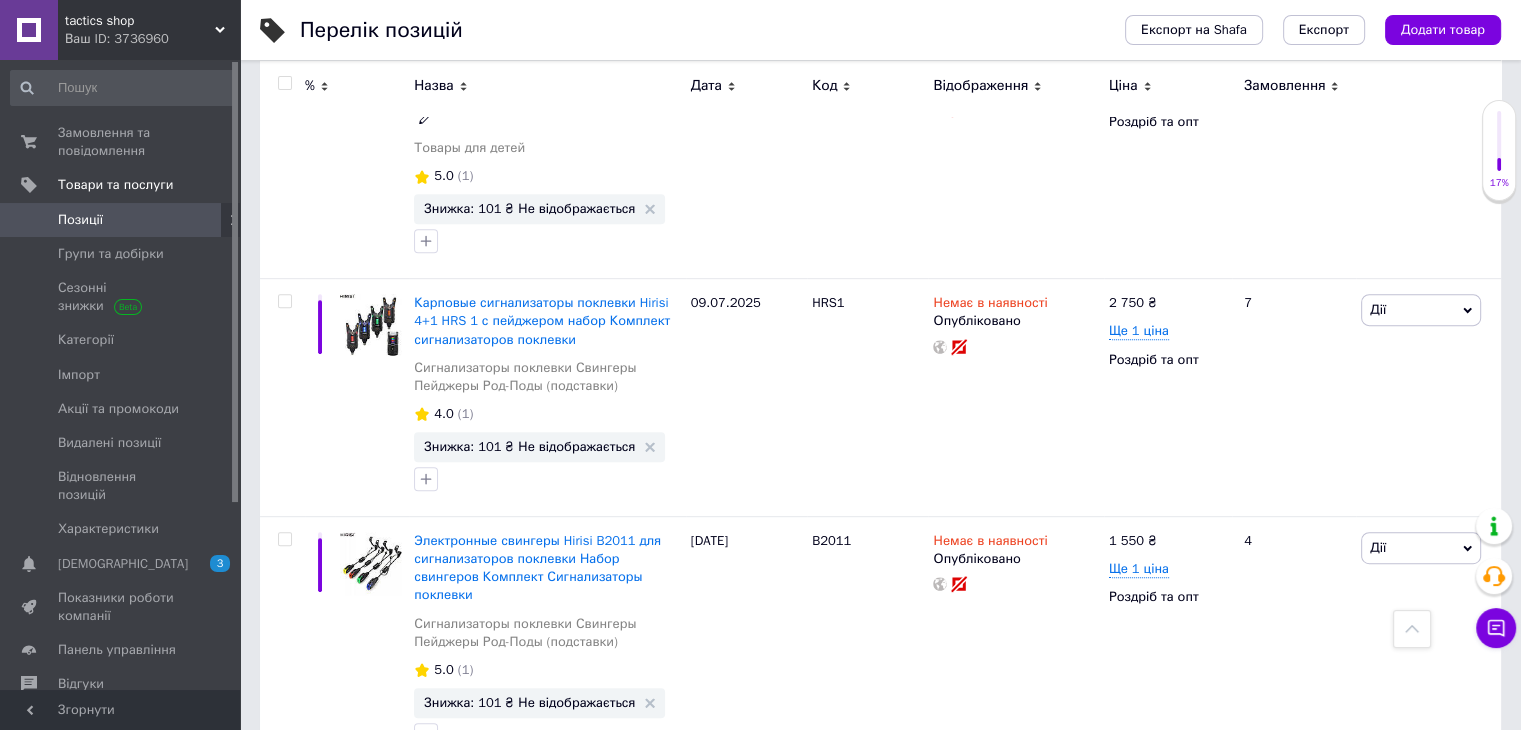 scroll, scrollTop: 1000, scrollLeft: 0, axis: vertical 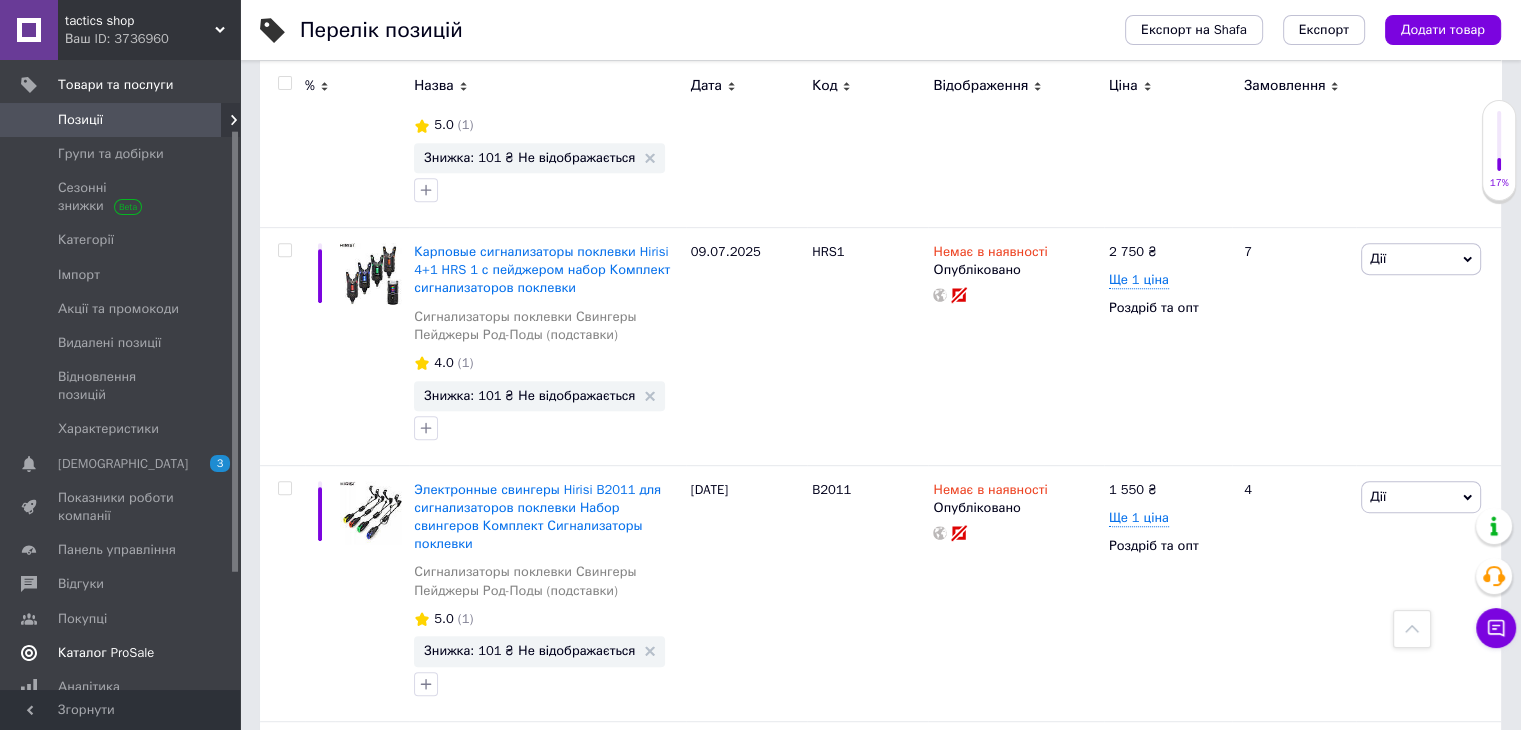 click on "Каталог ProSale" at bounding box center (123, 653) 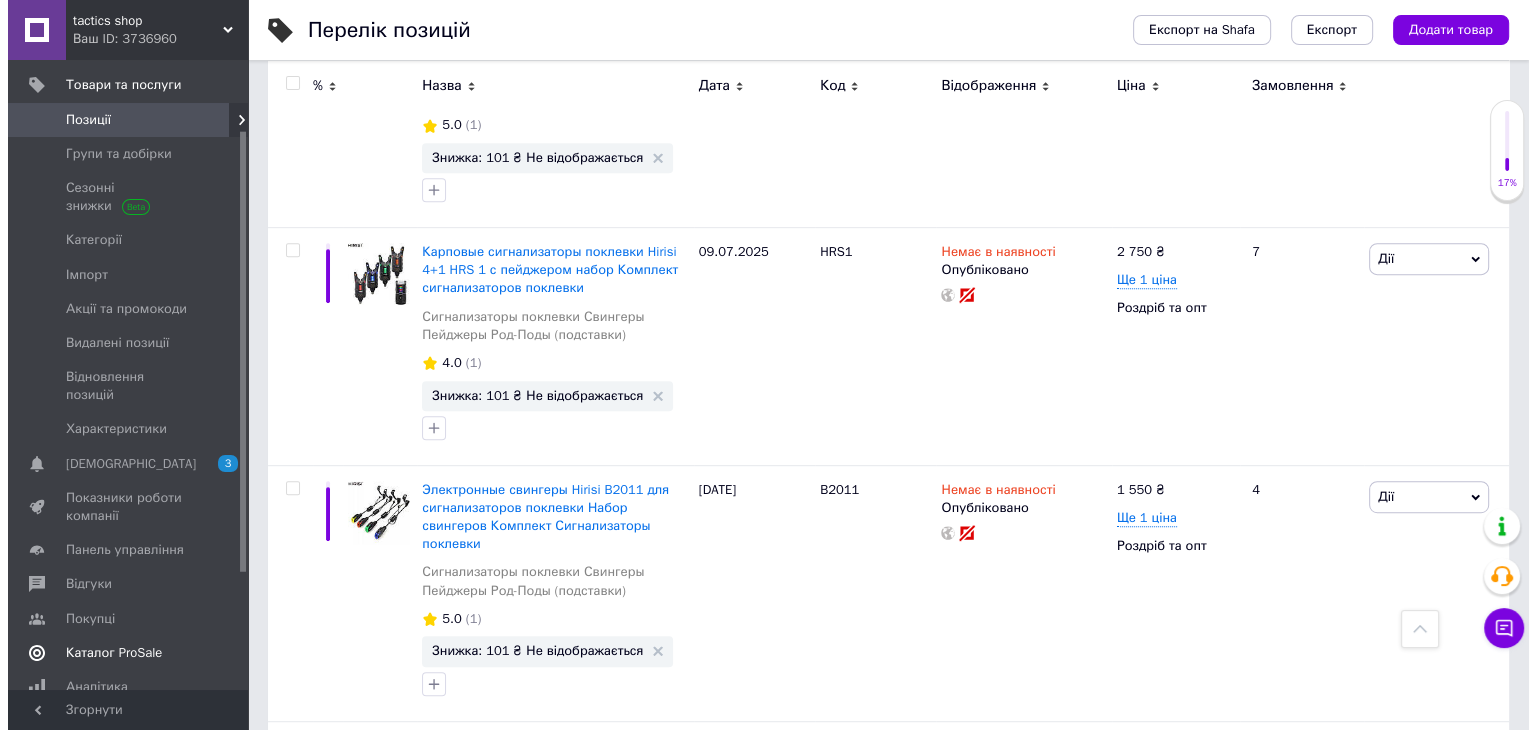 scroll, scrollTop: 0, scrollLeft: 0, axis: both 